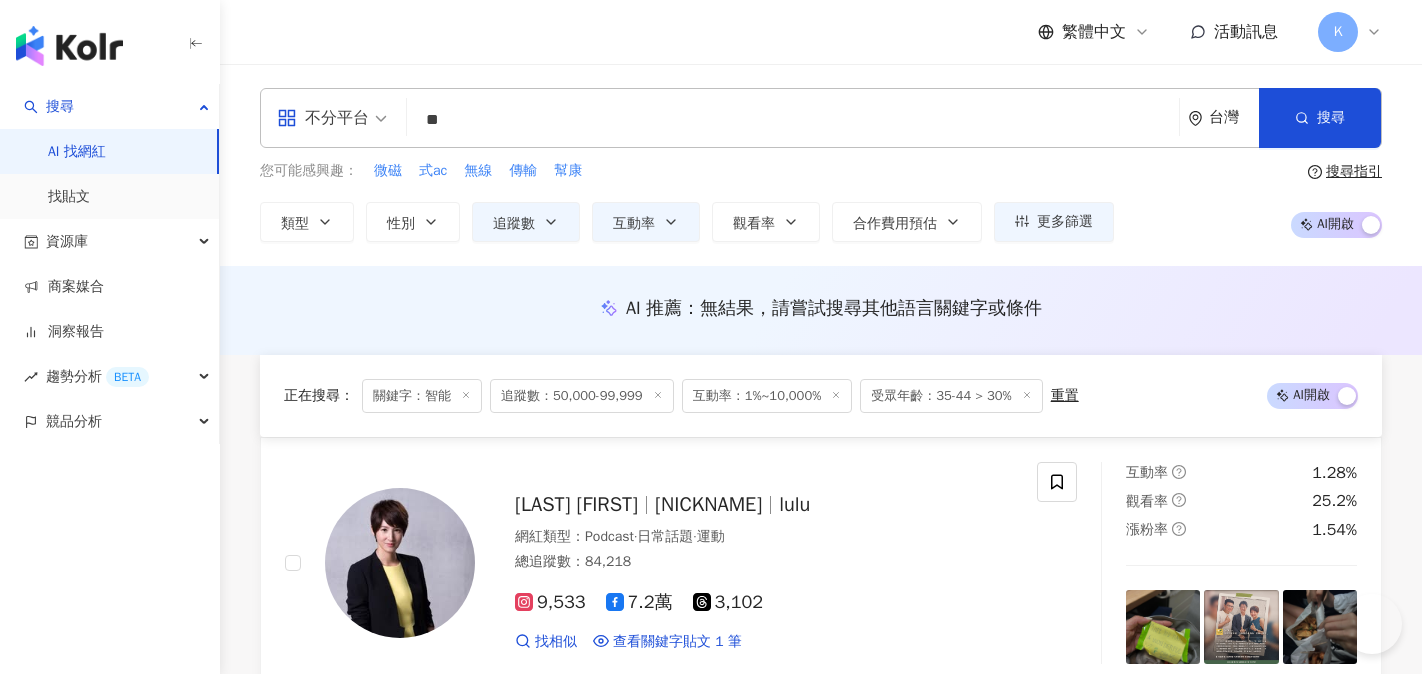 click at bounding box center [69, 46] 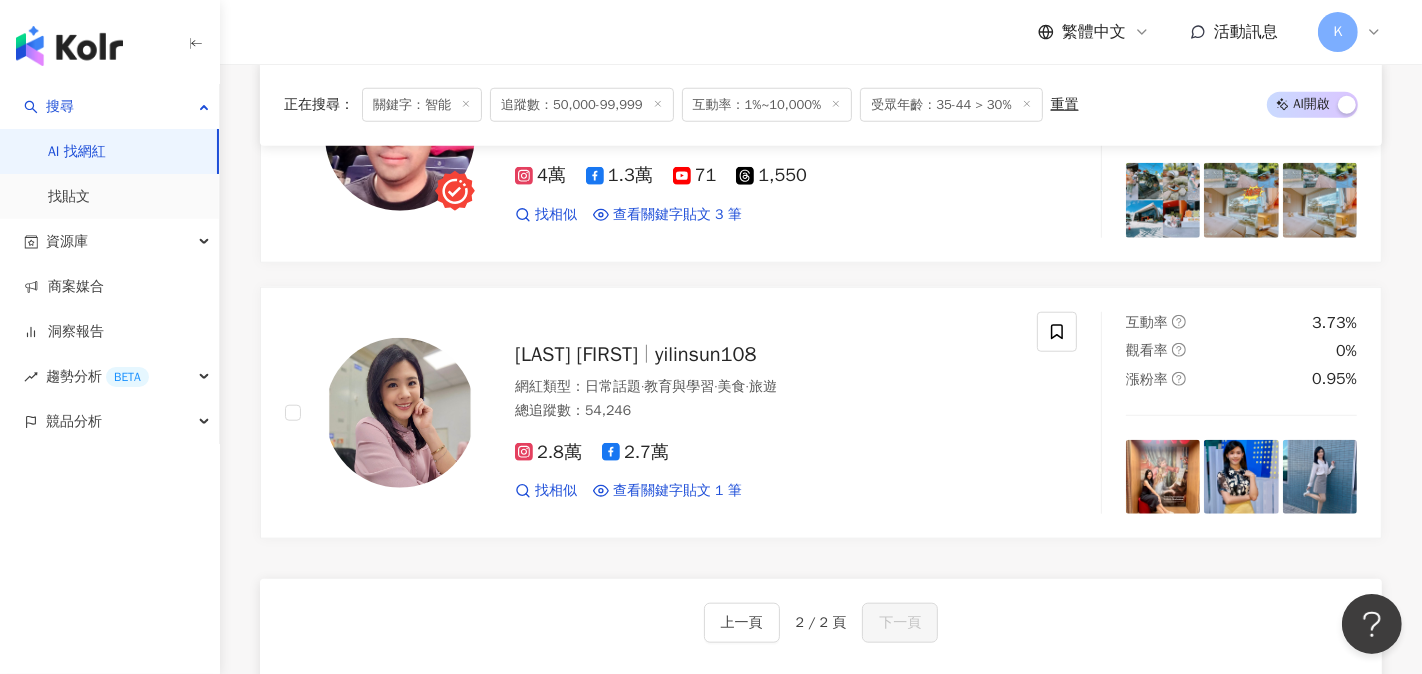 scroll, scrollTop: 0, scrollLeft: 0, axis: both 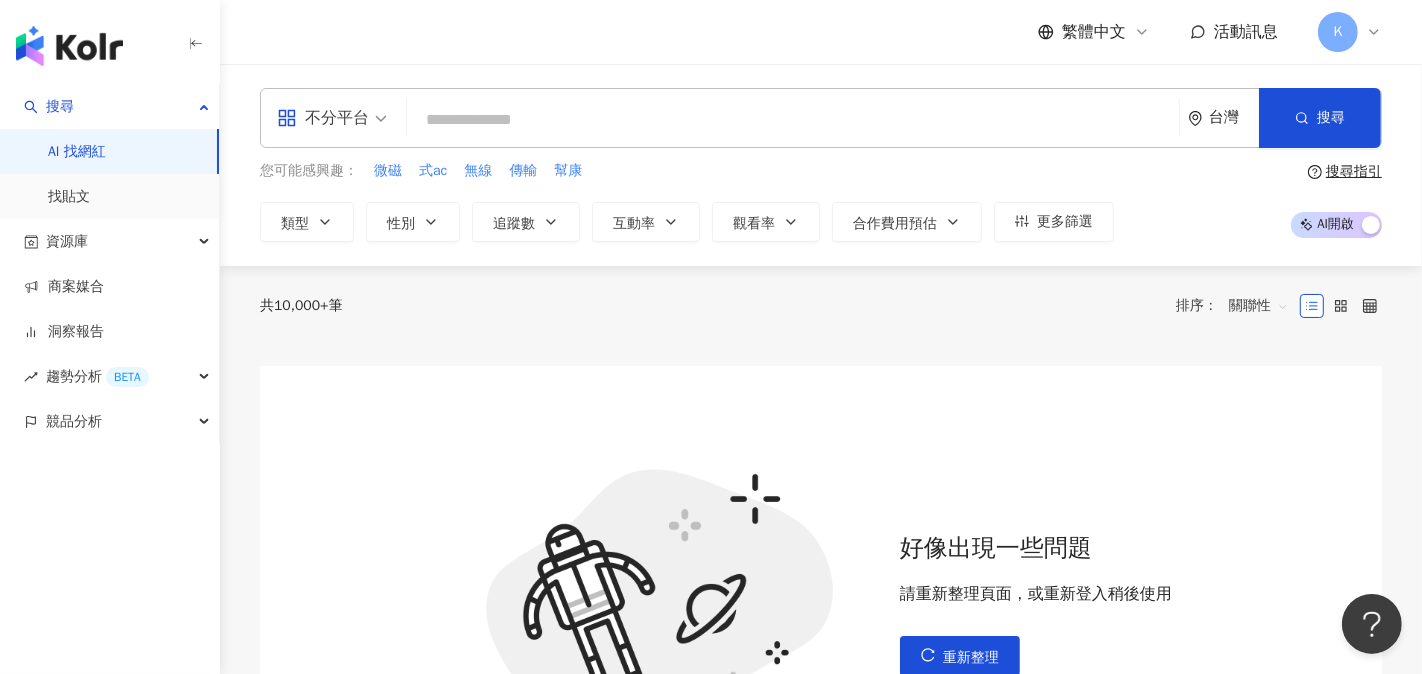 click at bounding box center [793, 120] 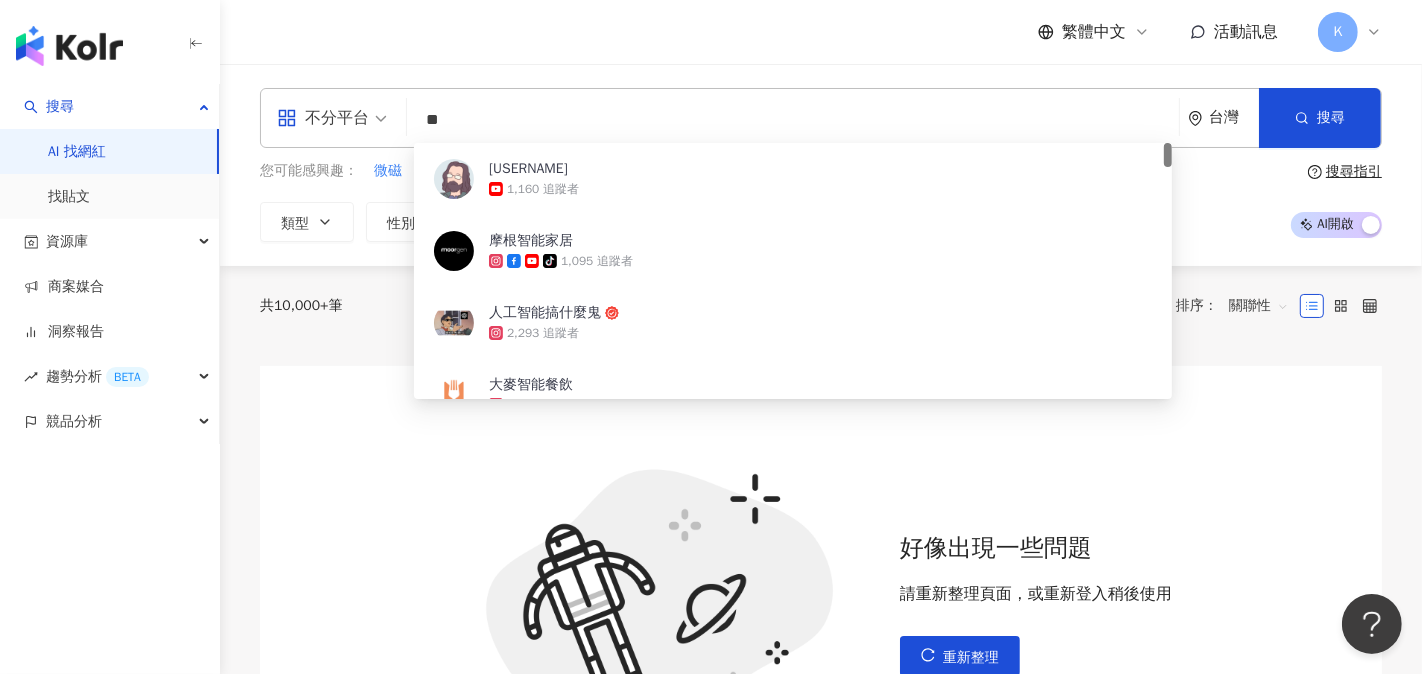 type on "*" 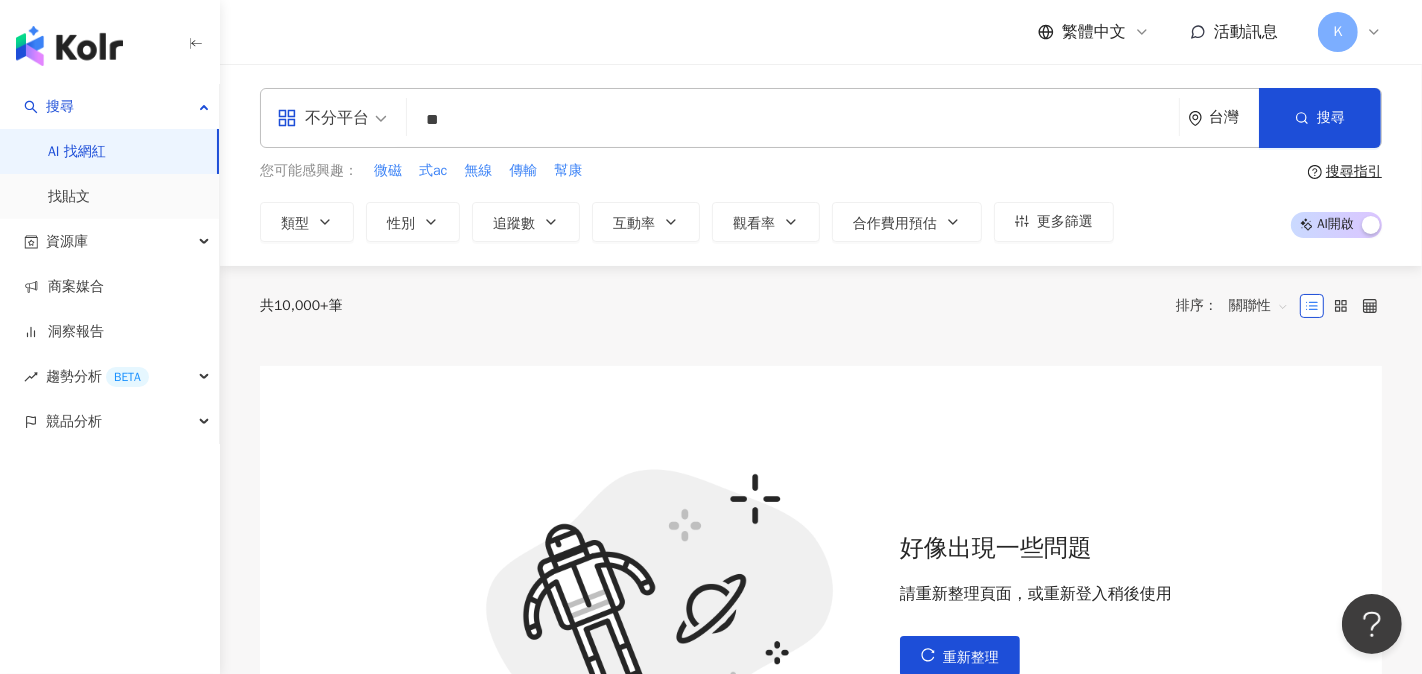 type on "**" 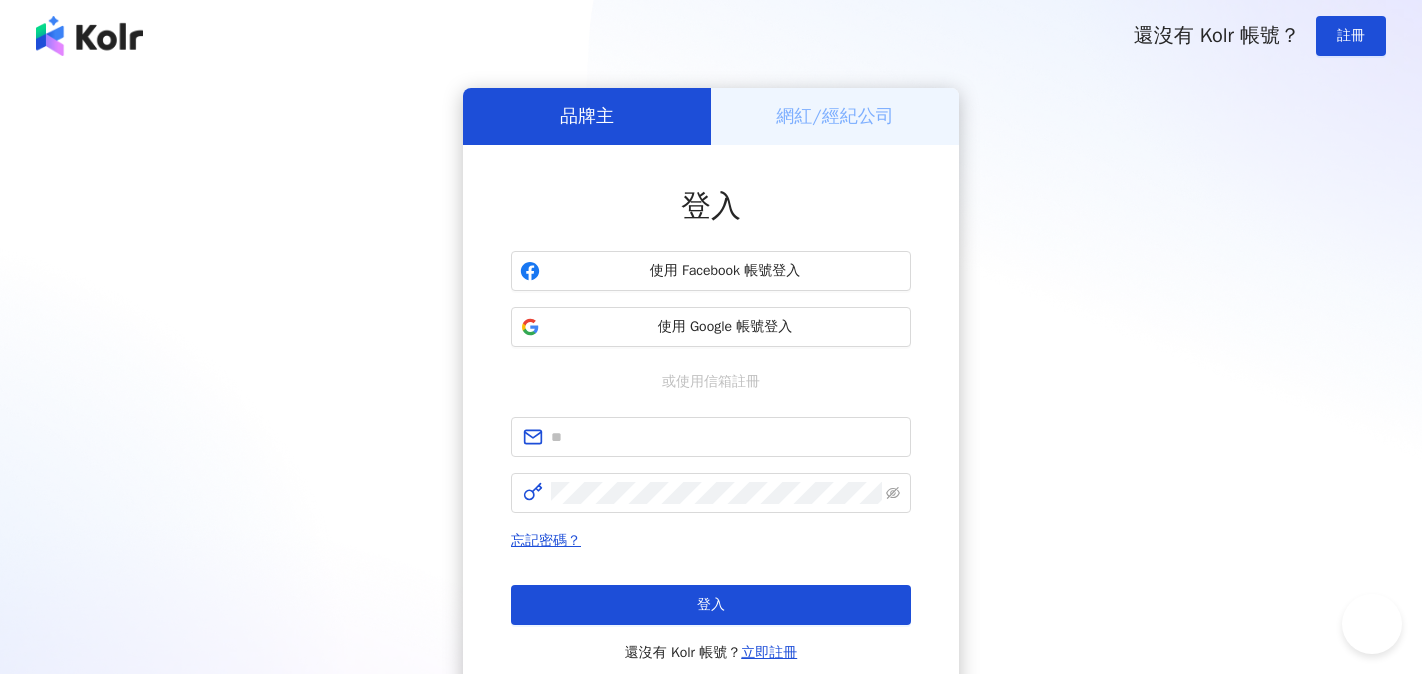 scroll, scrollTop: 0, scrollLeft: 0, axis: both 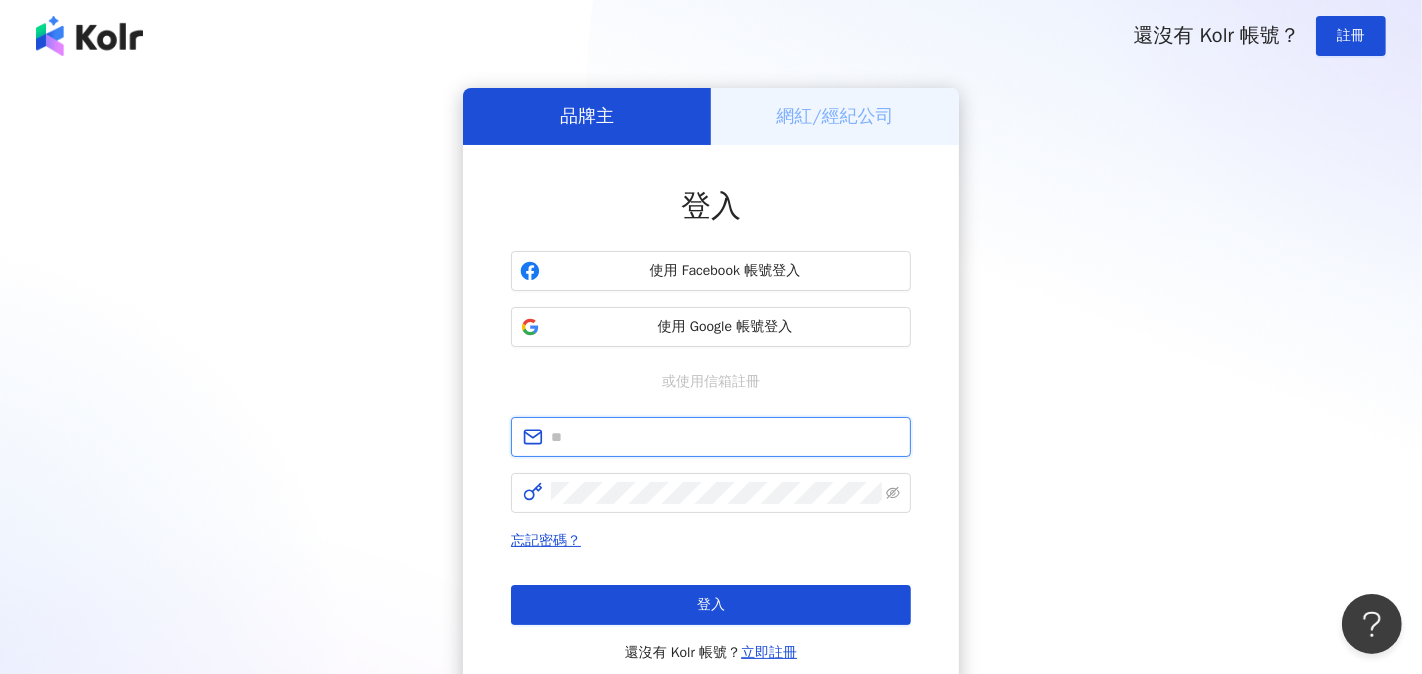 type on "**********" 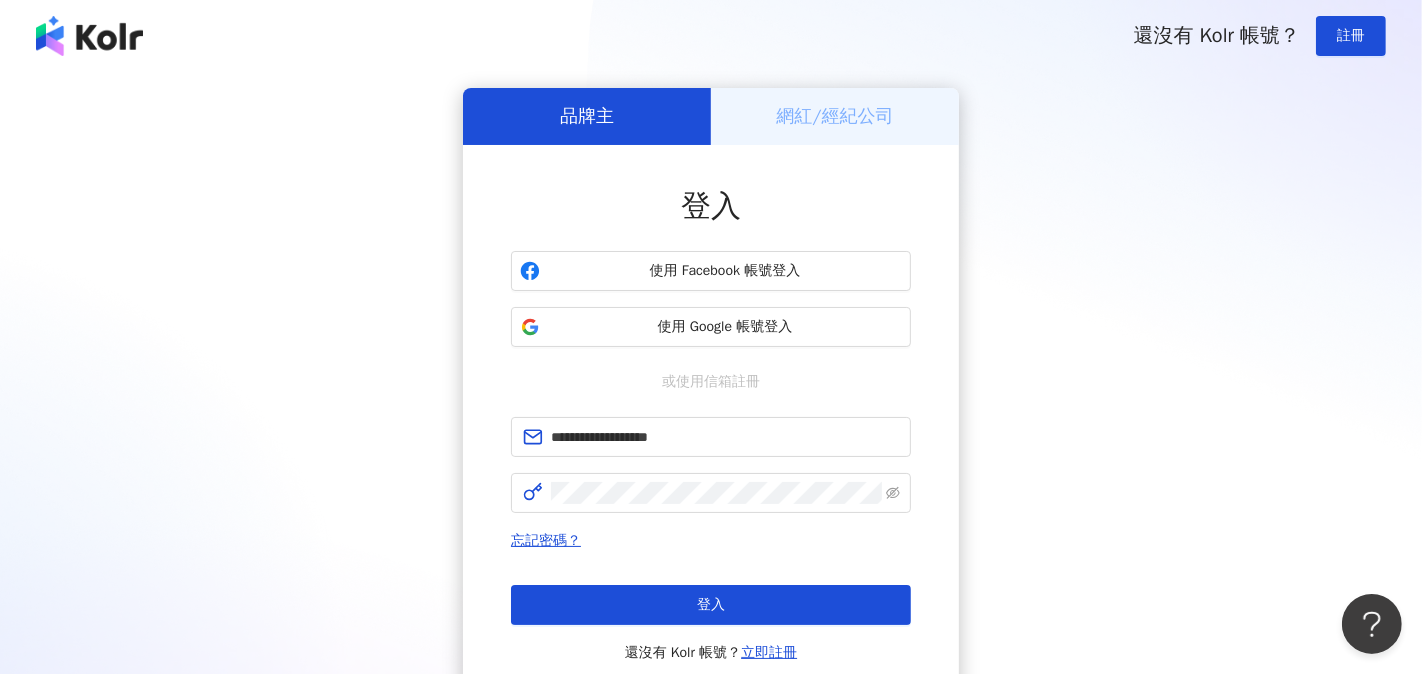 click on "忘記密碼？ 登入 還沒有 Kolr 帳號？ 立即註冊" at bounding box center [711, 597] 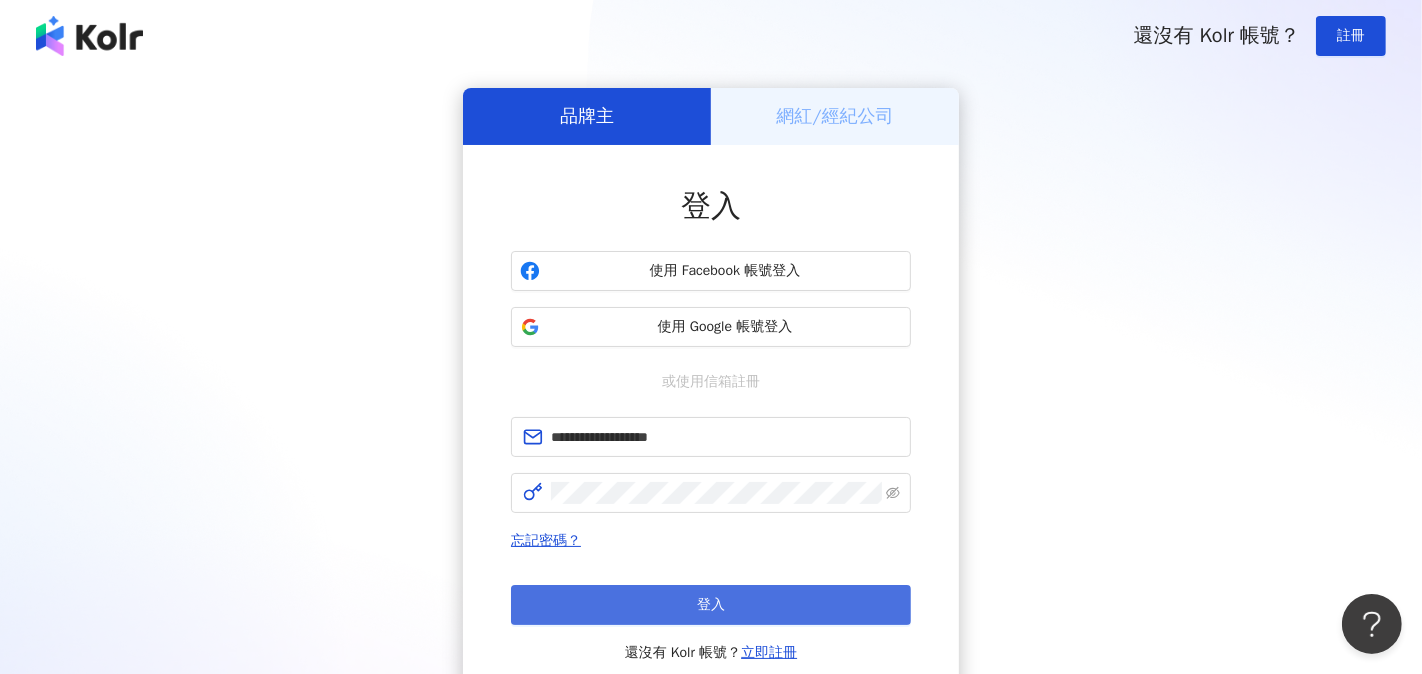 click on "登入" at bounding box center [711, 605] 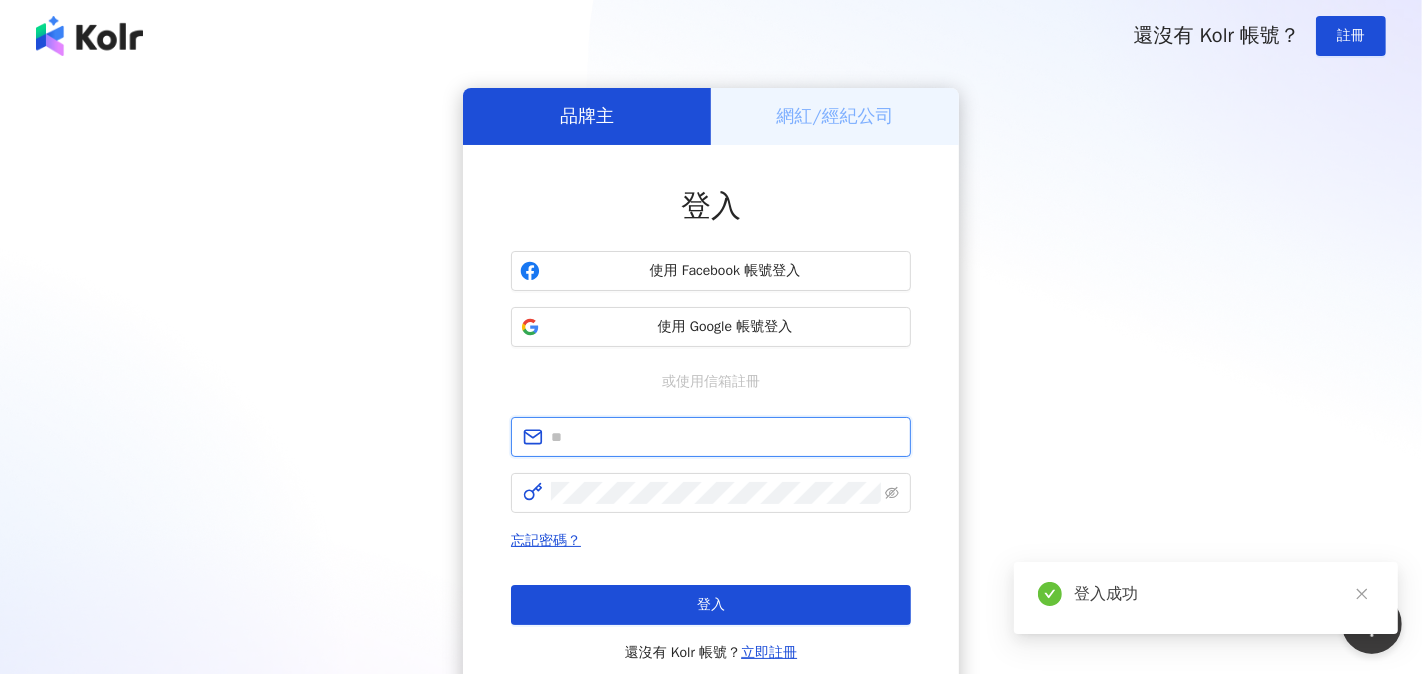 type on "**********" 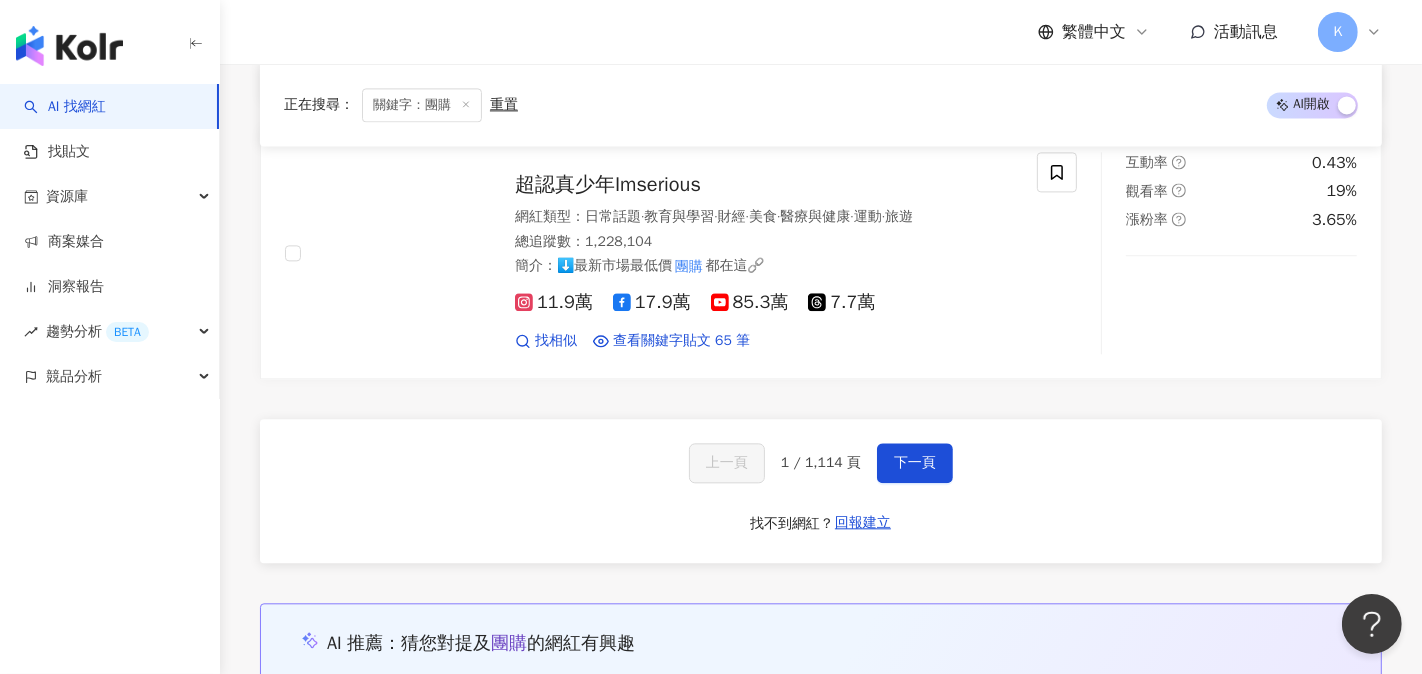 scroll, scrollTop: 3753, scrollLeft: 0, axis: vertical 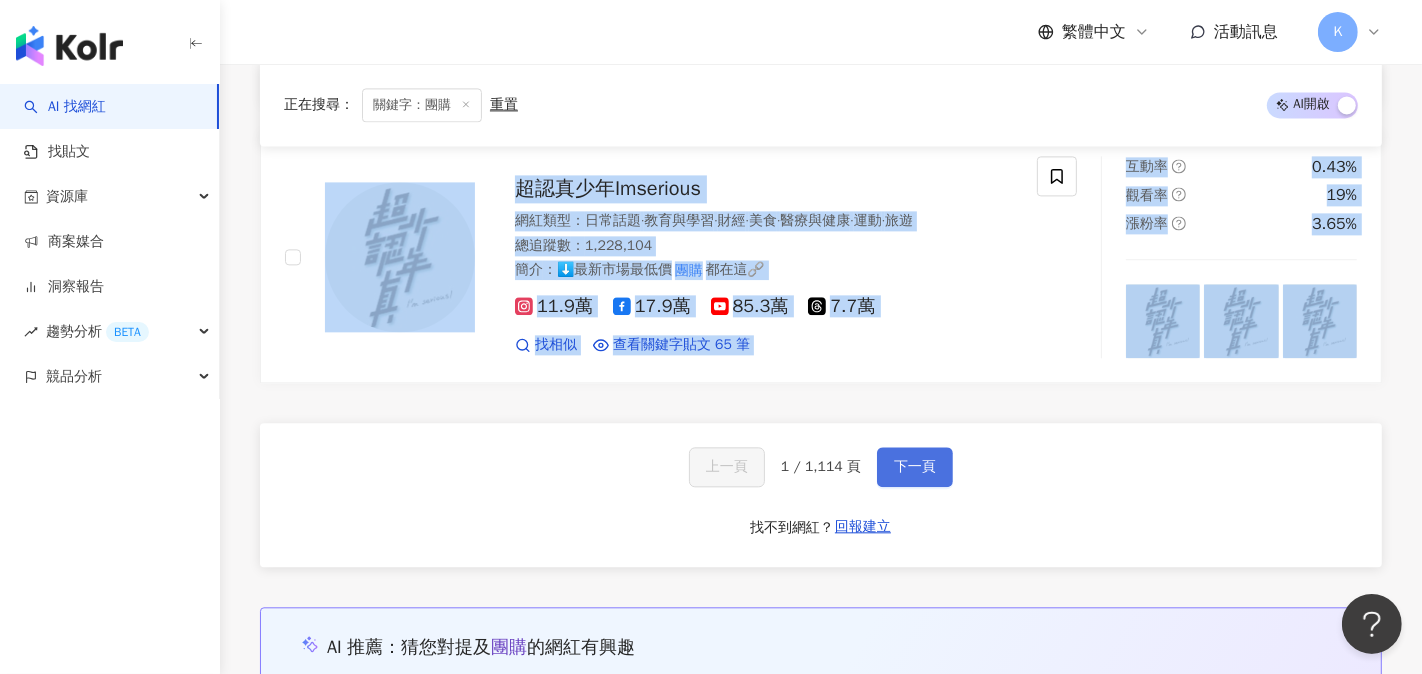 click on "下一頁" at bounding box center [915, 467] 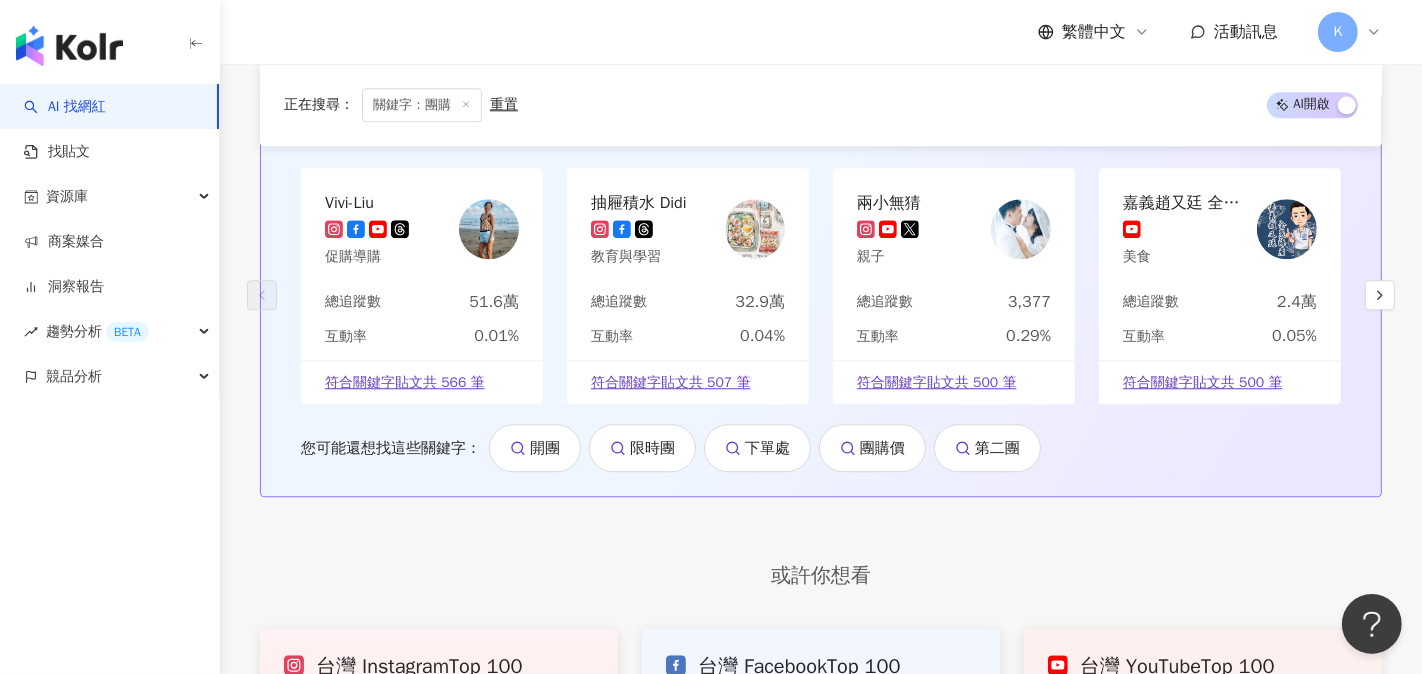 scroll, scrollTop: 4329, scrollLeft: 0, axis: vertical 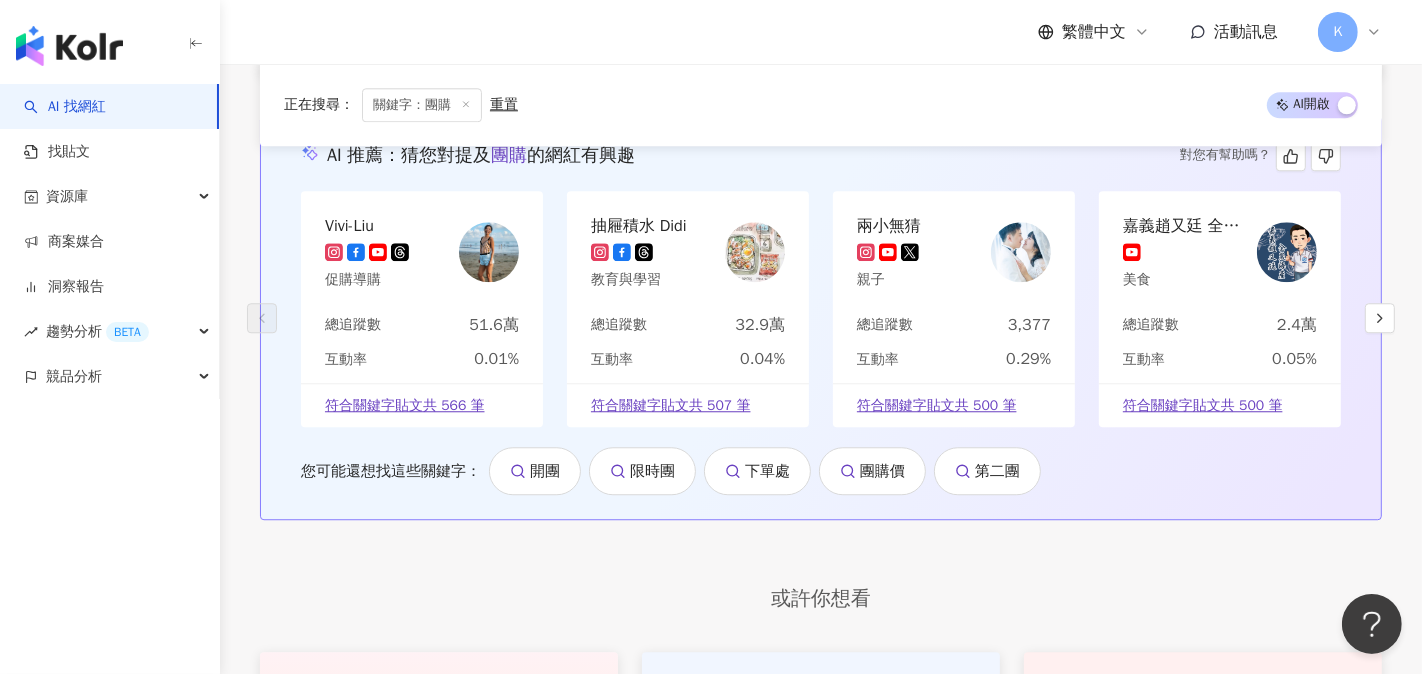 click on "第二團" at bounding box center [987, 471] 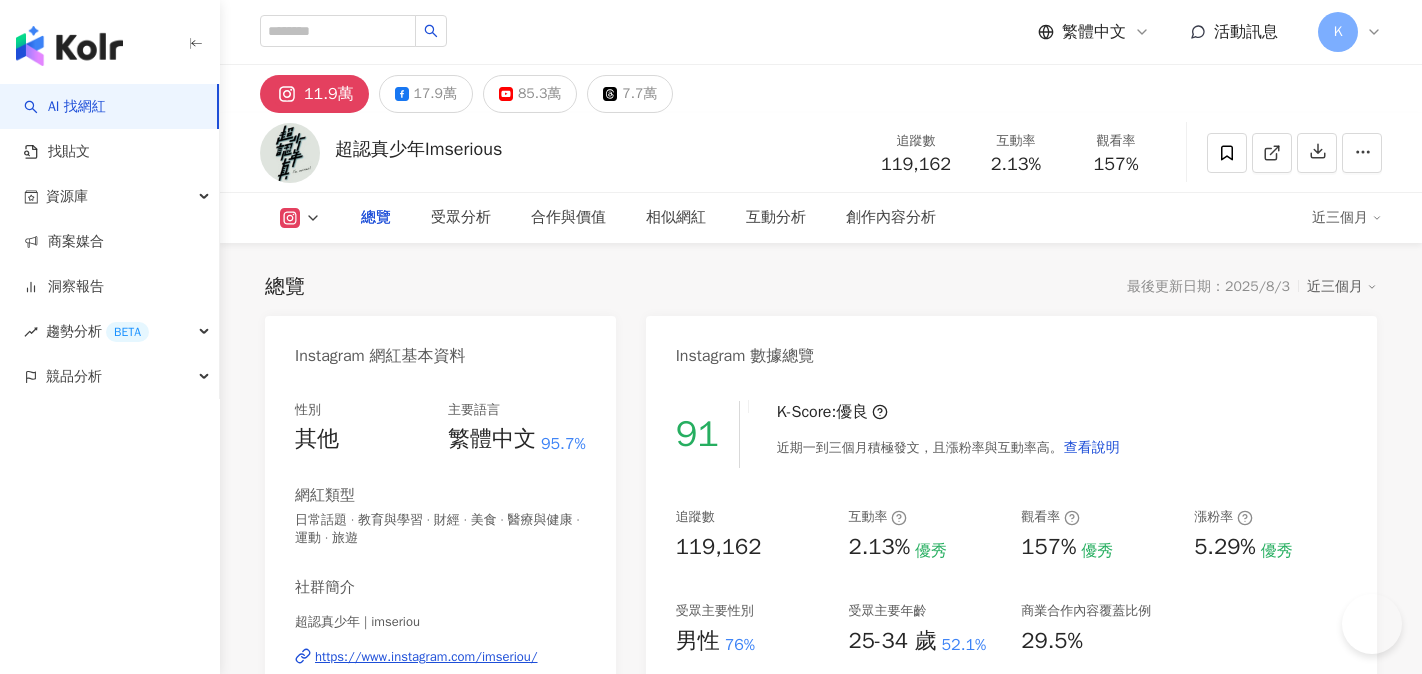 scroll, scrollTop: 0, scrollLeft: 0, axis: both 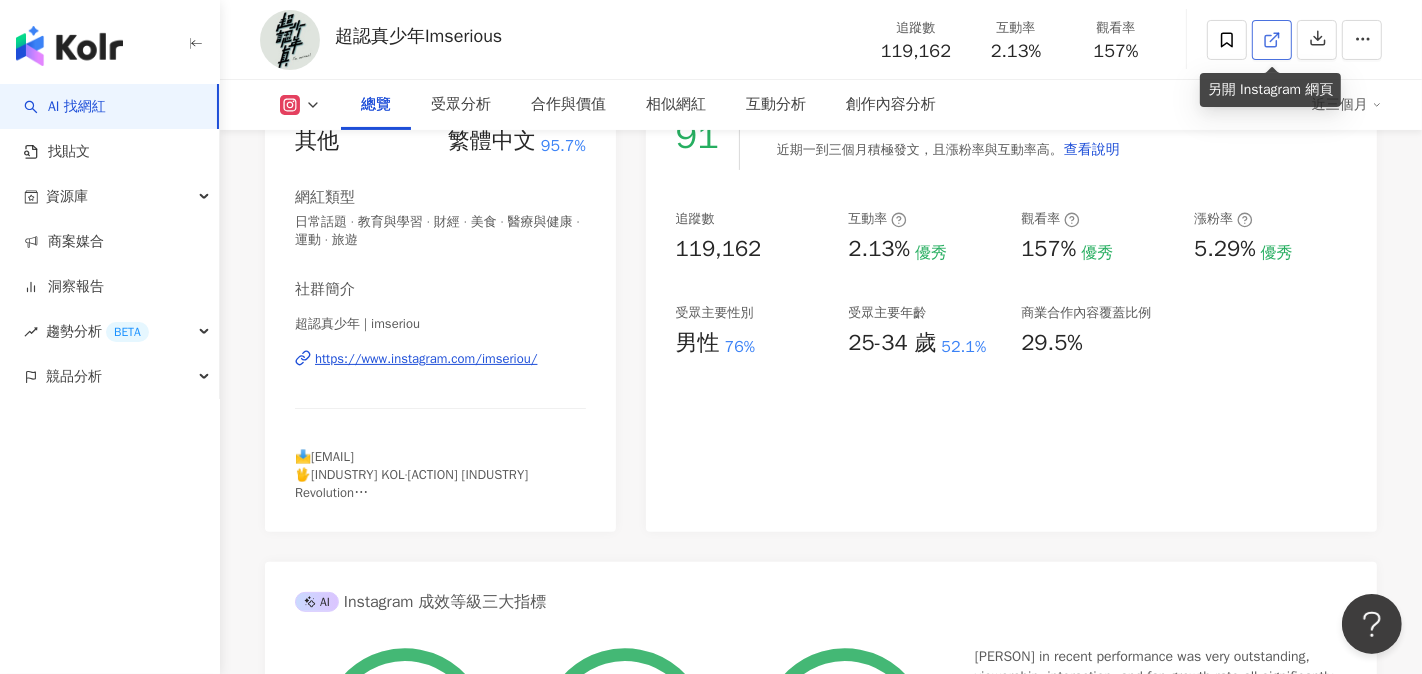 click at bounding box center (1272, 40) 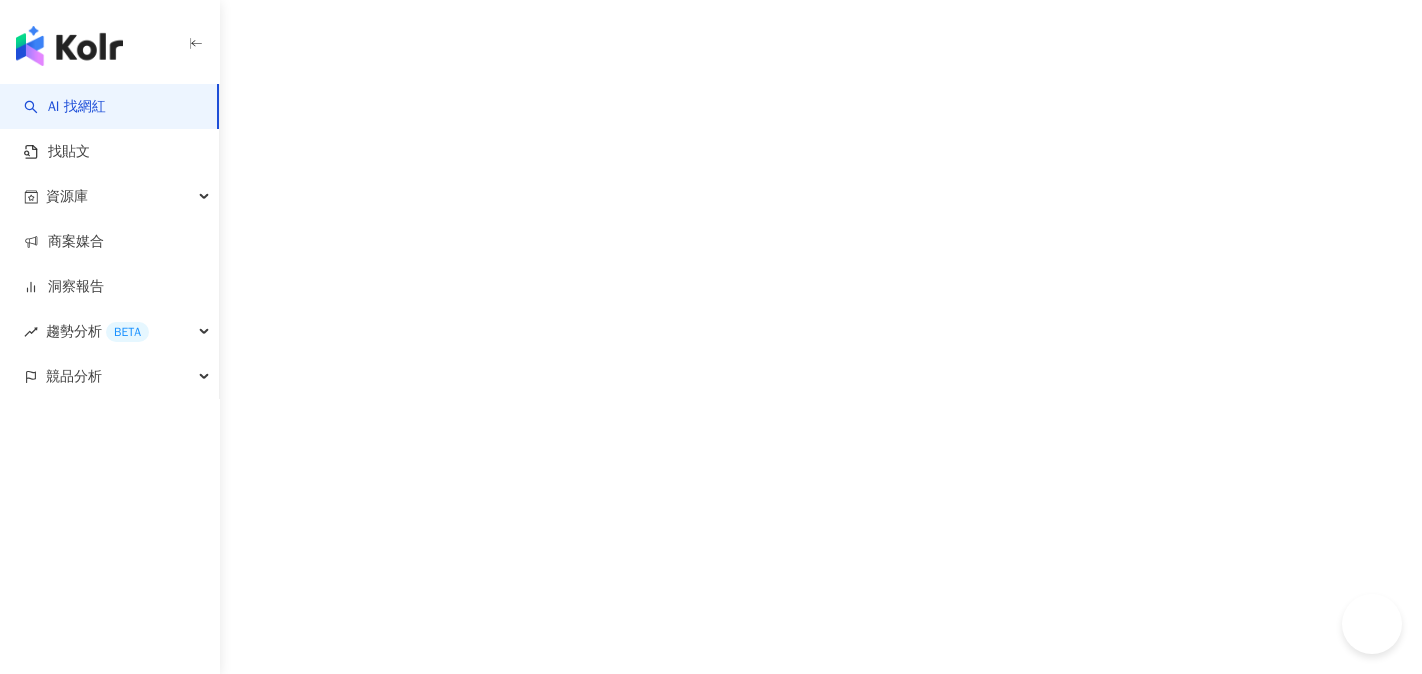 scroll, scrollTop: 0, scrollLeft: 0, axis: both 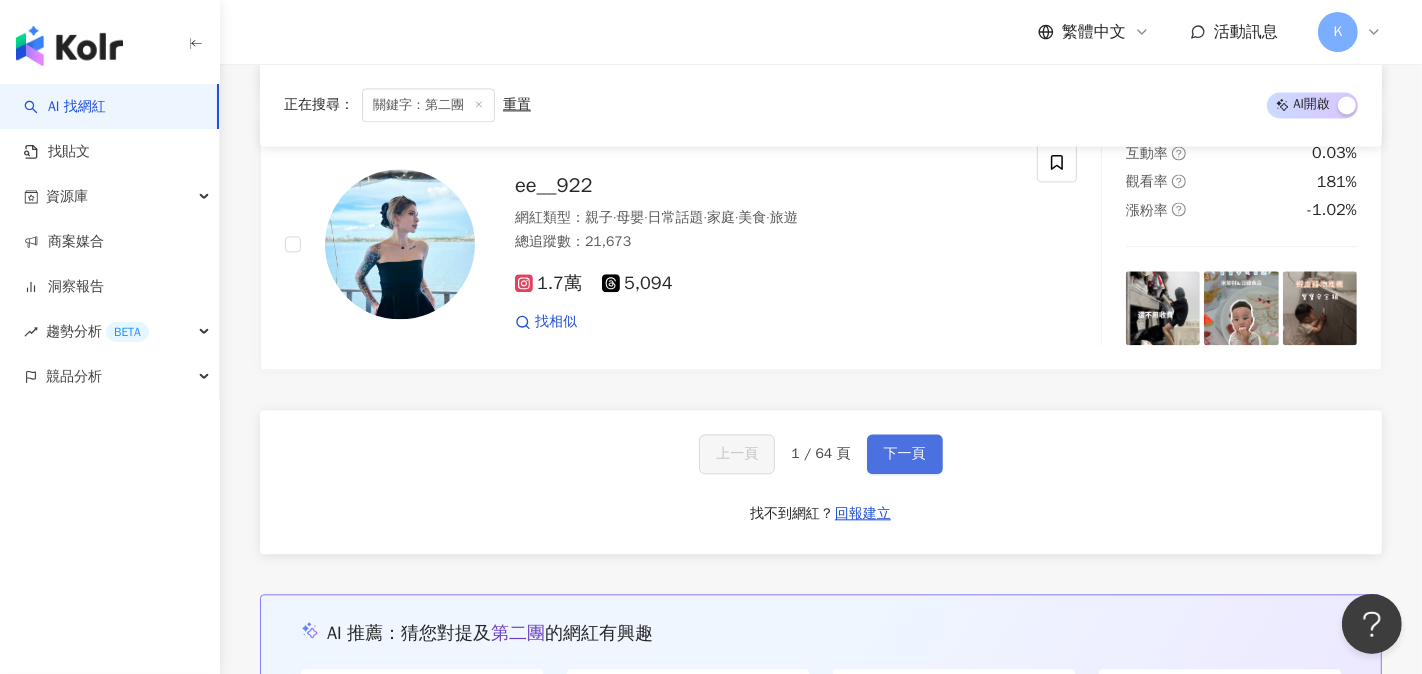 click on "下一頁" at bounding box center (905, 454) 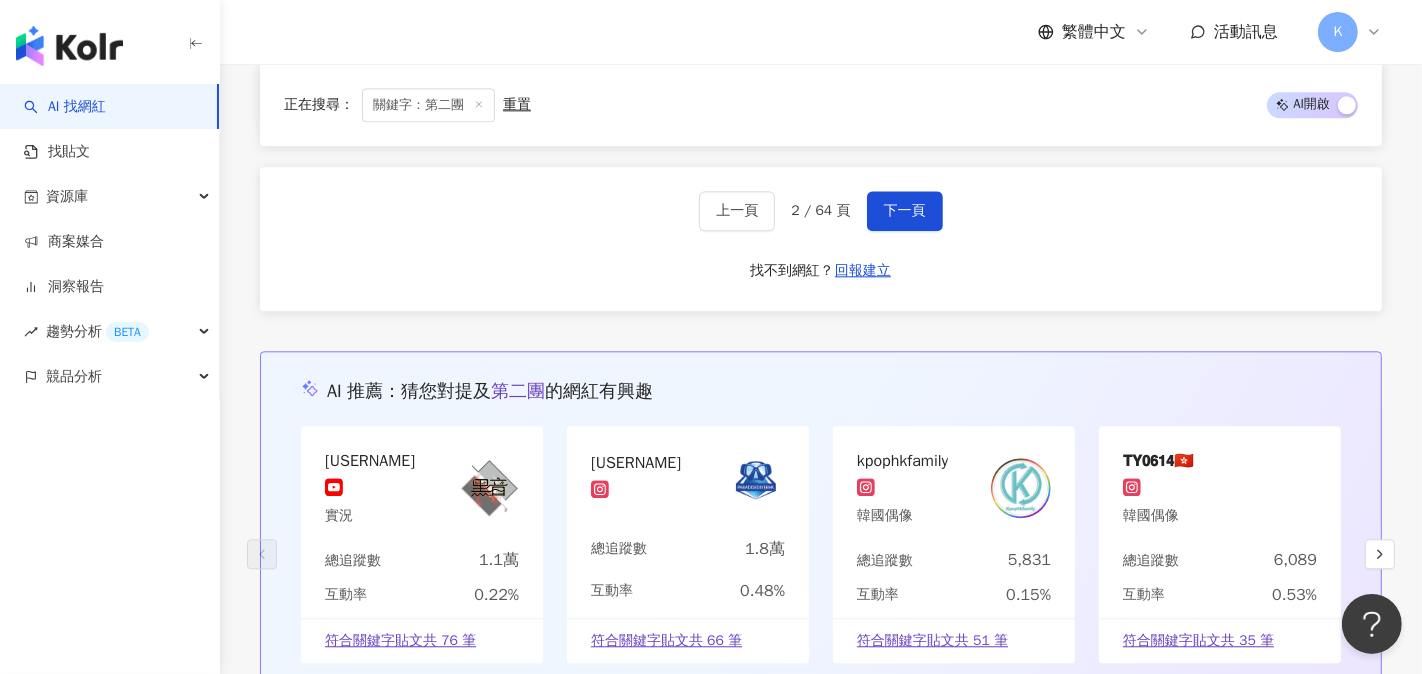 scroll, scrollTop: 3945, scrollLeft: 0, axis: vertical 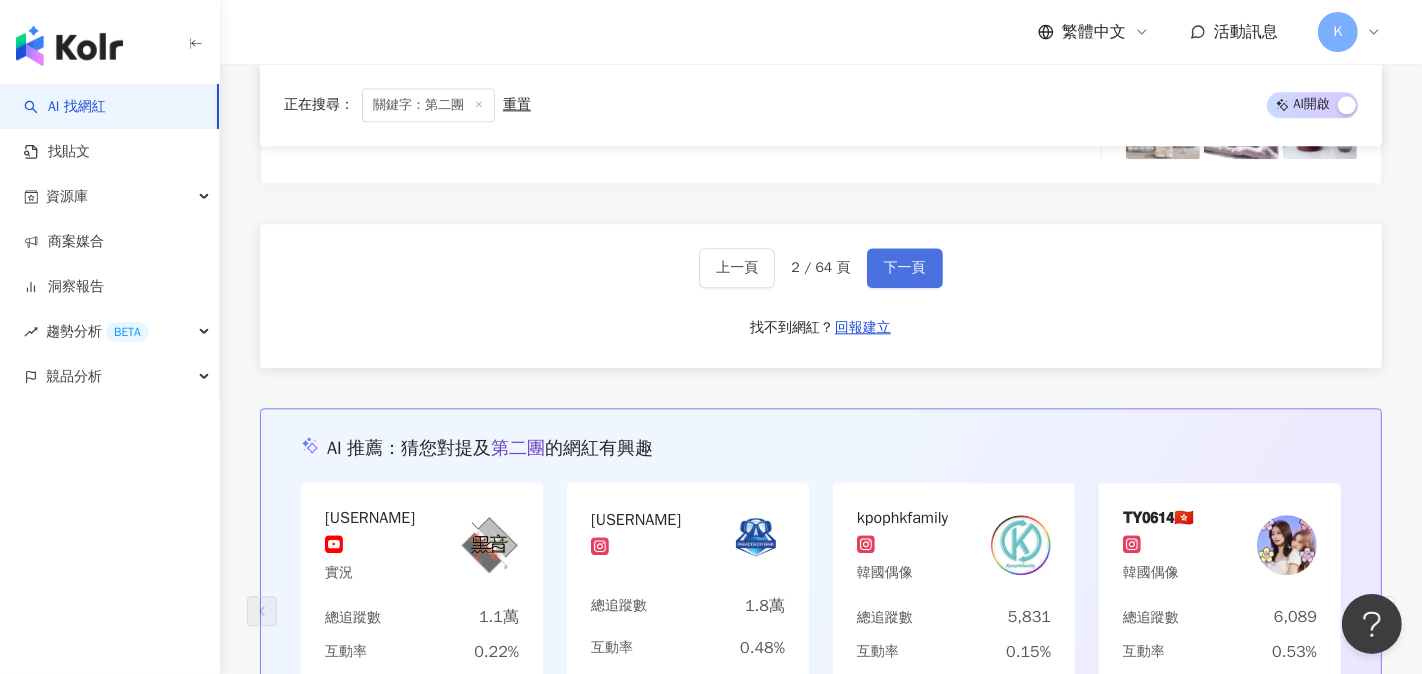 click on "下一頁" at bounding box center (905, 268) 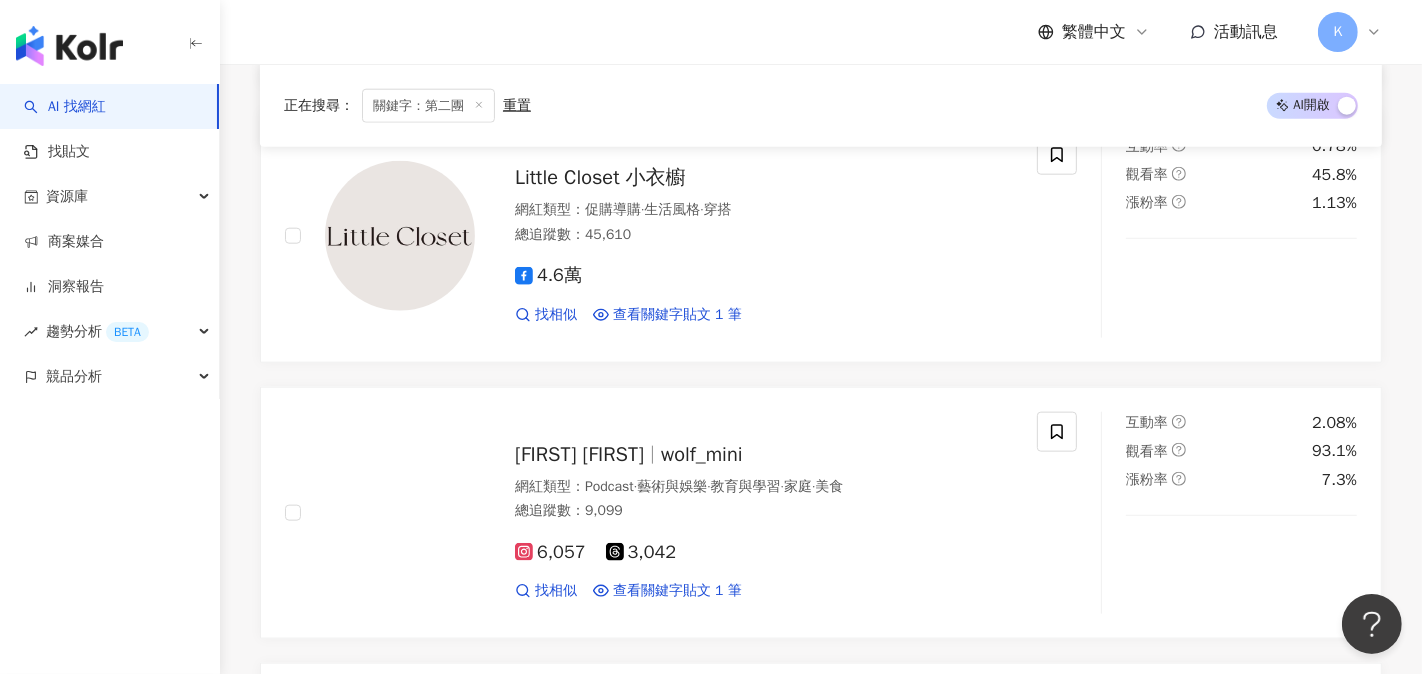 scroll, scrollTop: 3986, scrollLeft: 0, axis: vertical 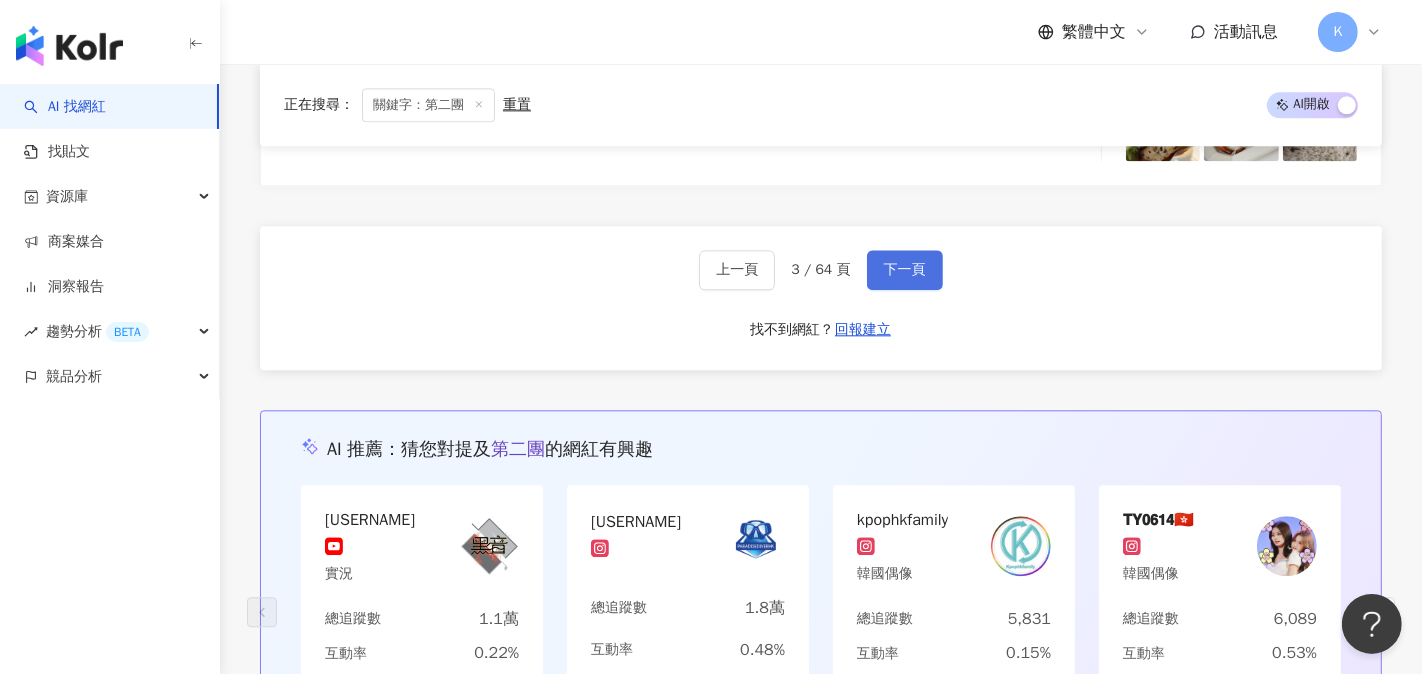 click on "下一頁" at bounding box center [905, 270] 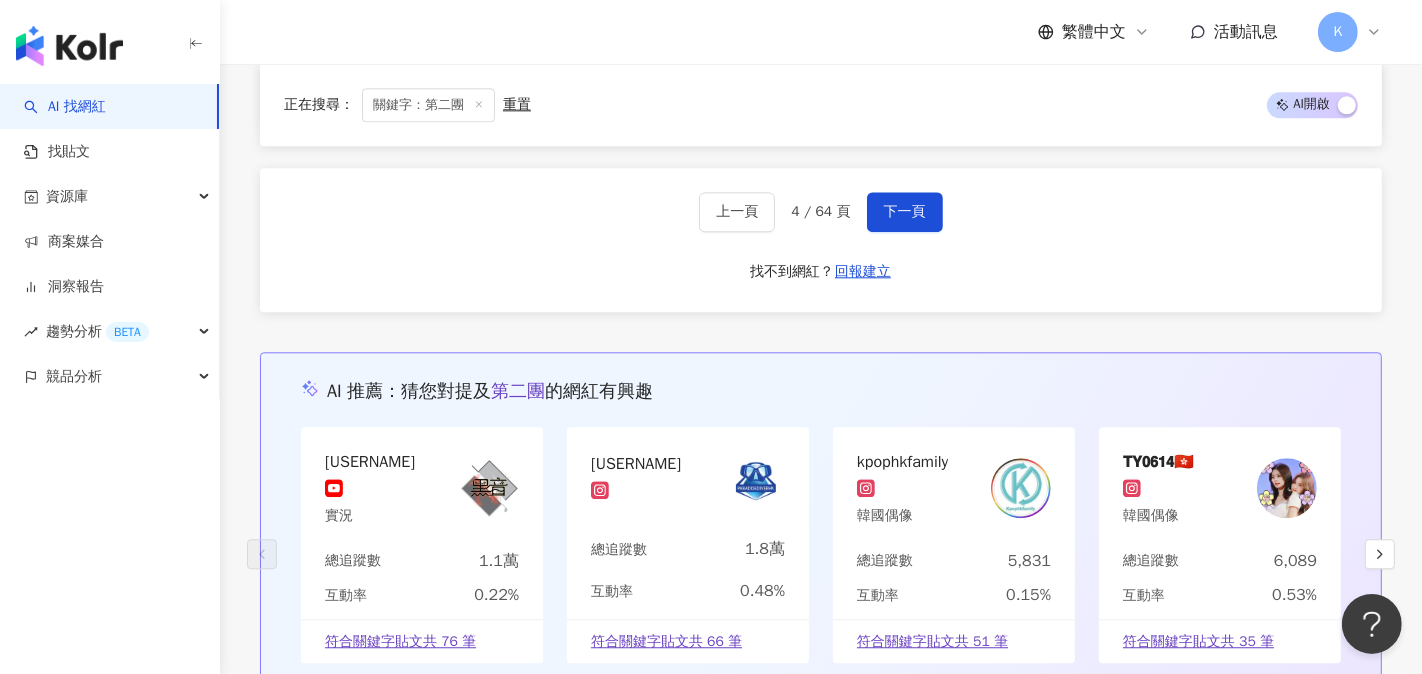 scroll, scrollTop: 4058, scrollLeft: 0, axis: vertical 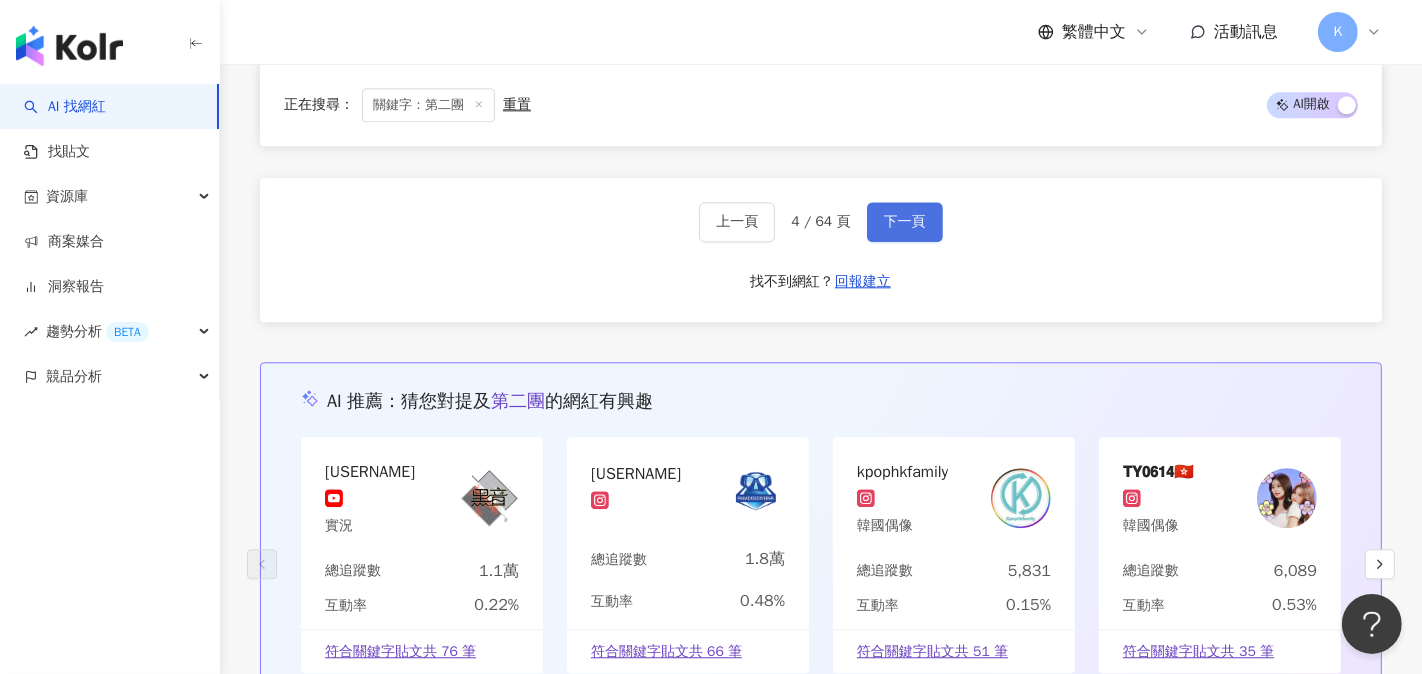 click on "下一頁" at bounding box center (905, 222) 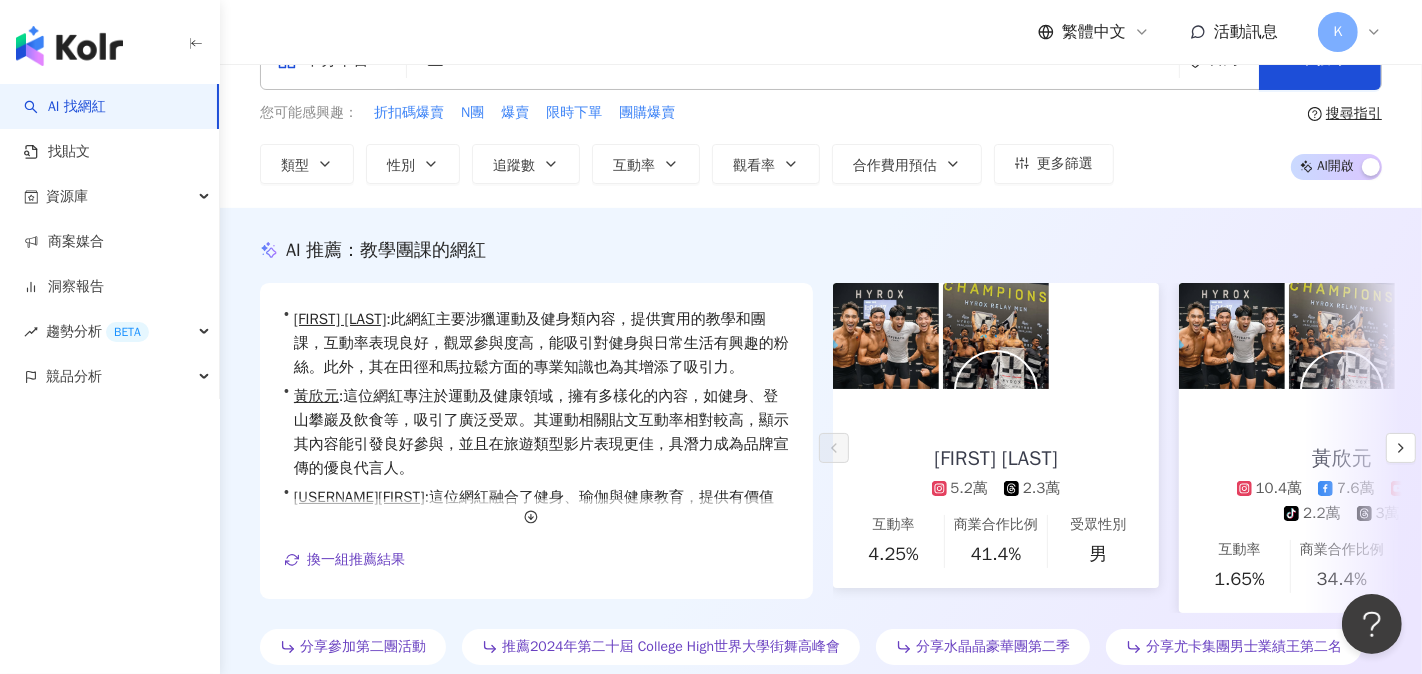 scroll, scrollTop: 12, scrollLeft: 0, axis: vertical 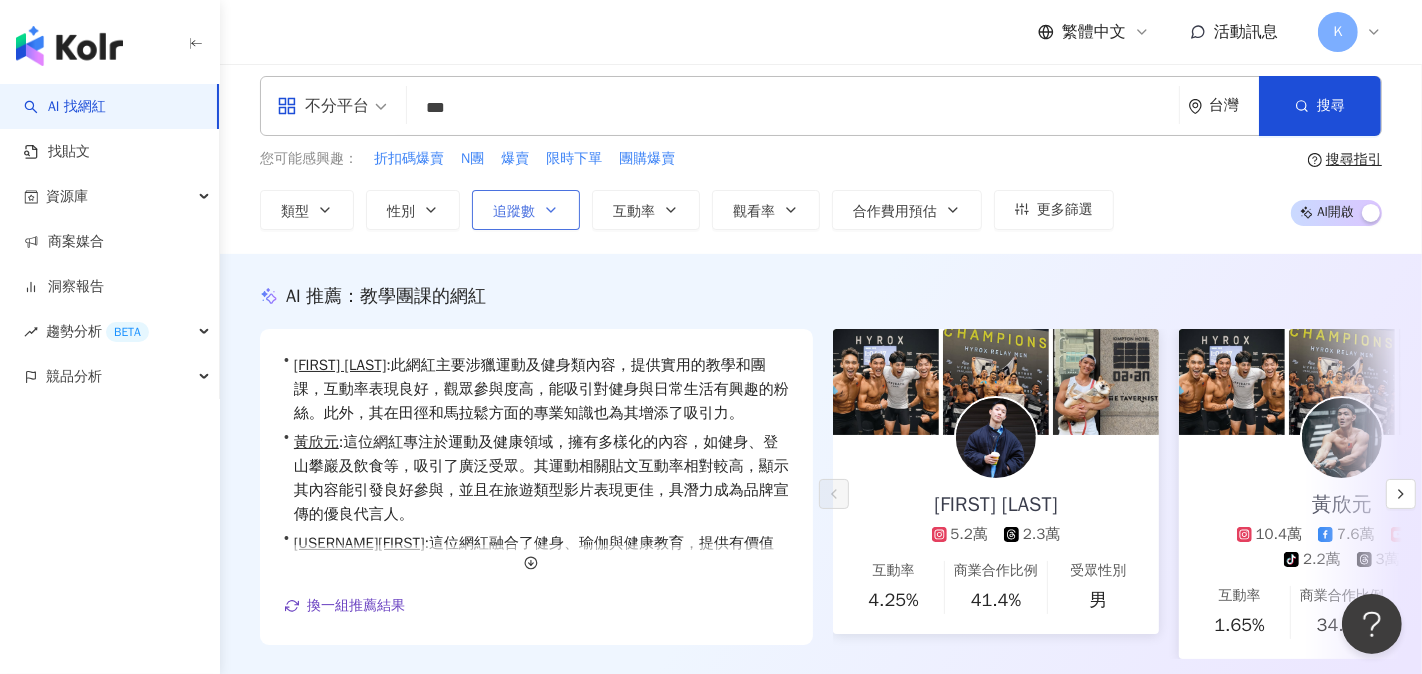 click on "追蹤數" at bounding box center [514, 212] 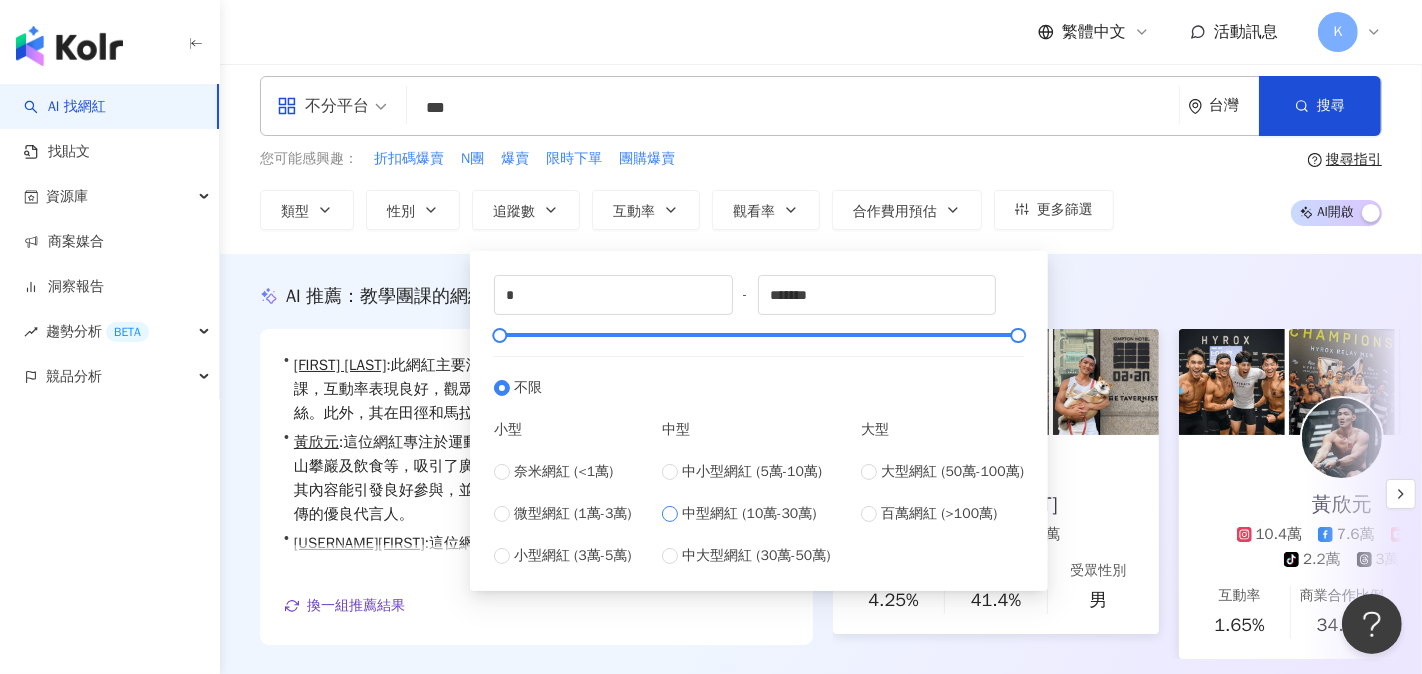 click on "中型網紅 (10萬-30萬)" at bounding box center (749, 514) 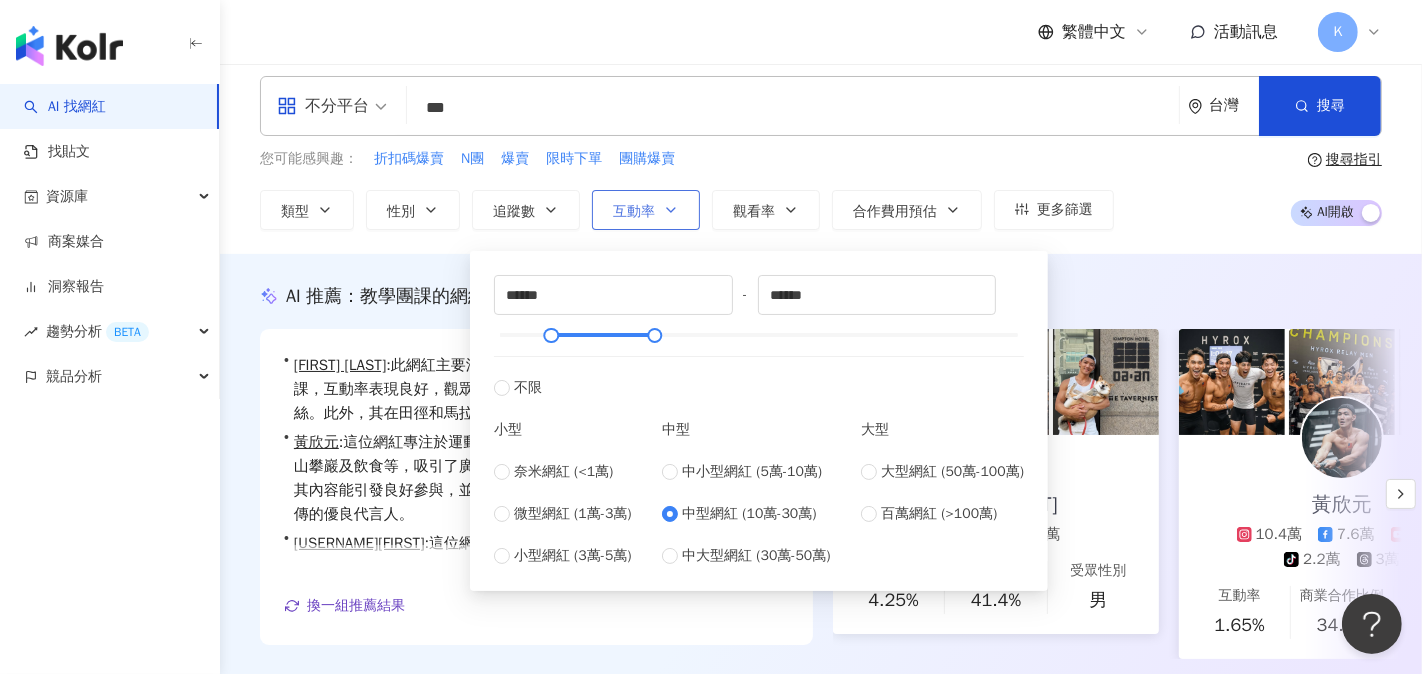 click 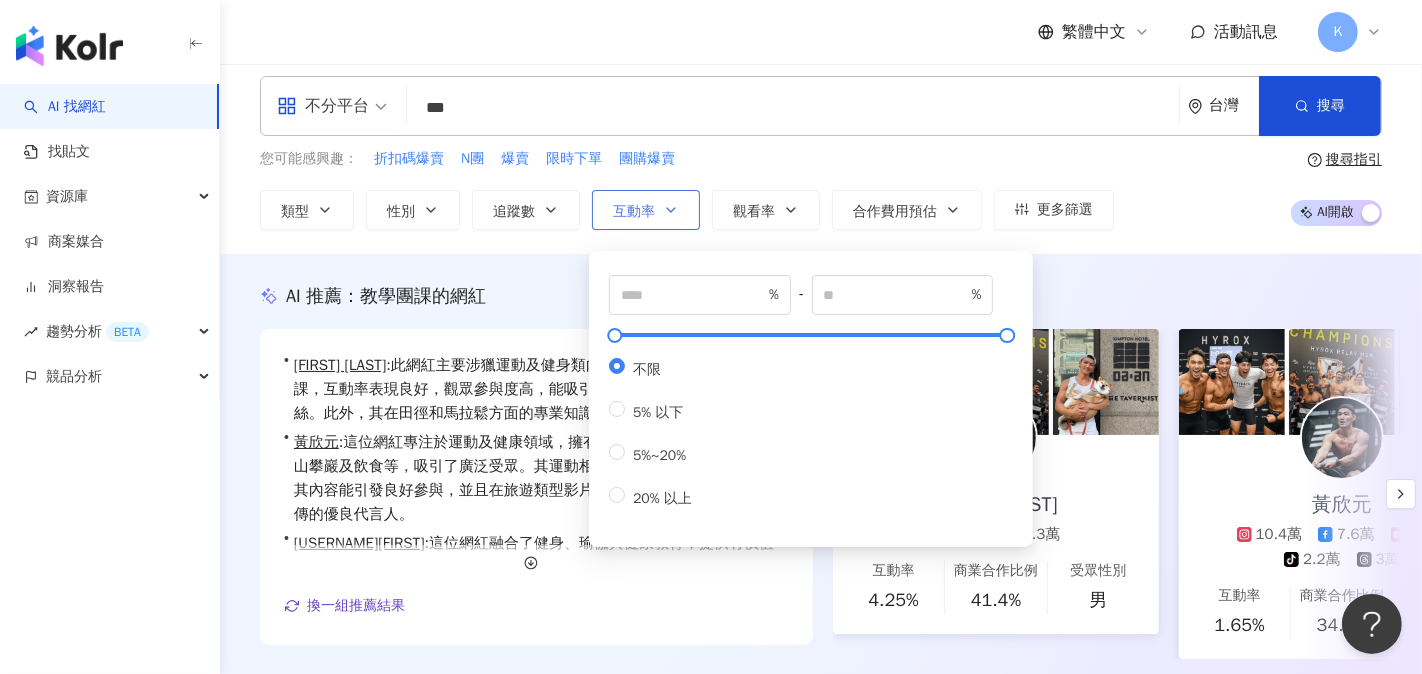 scroll, scrollTop: 0, scrollLeft: 0, axis: both 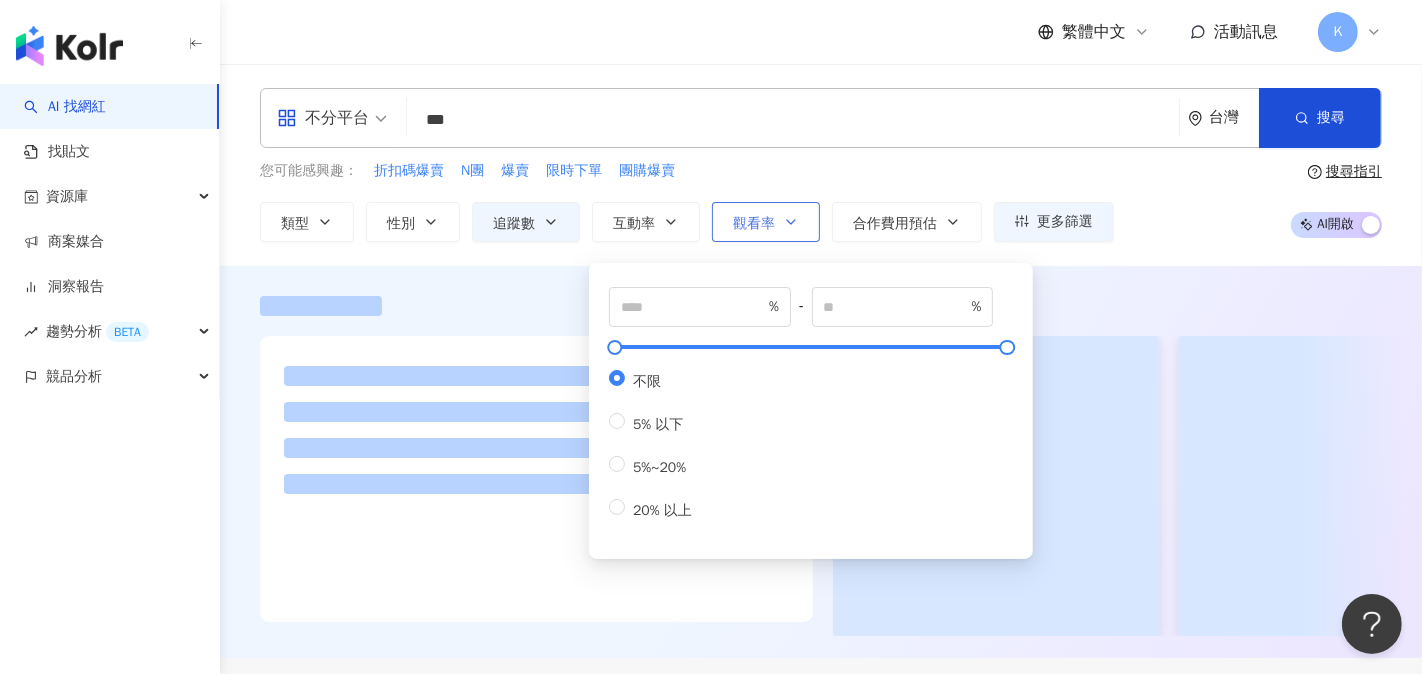click on "觀看率" at bounding box center [766, 222] 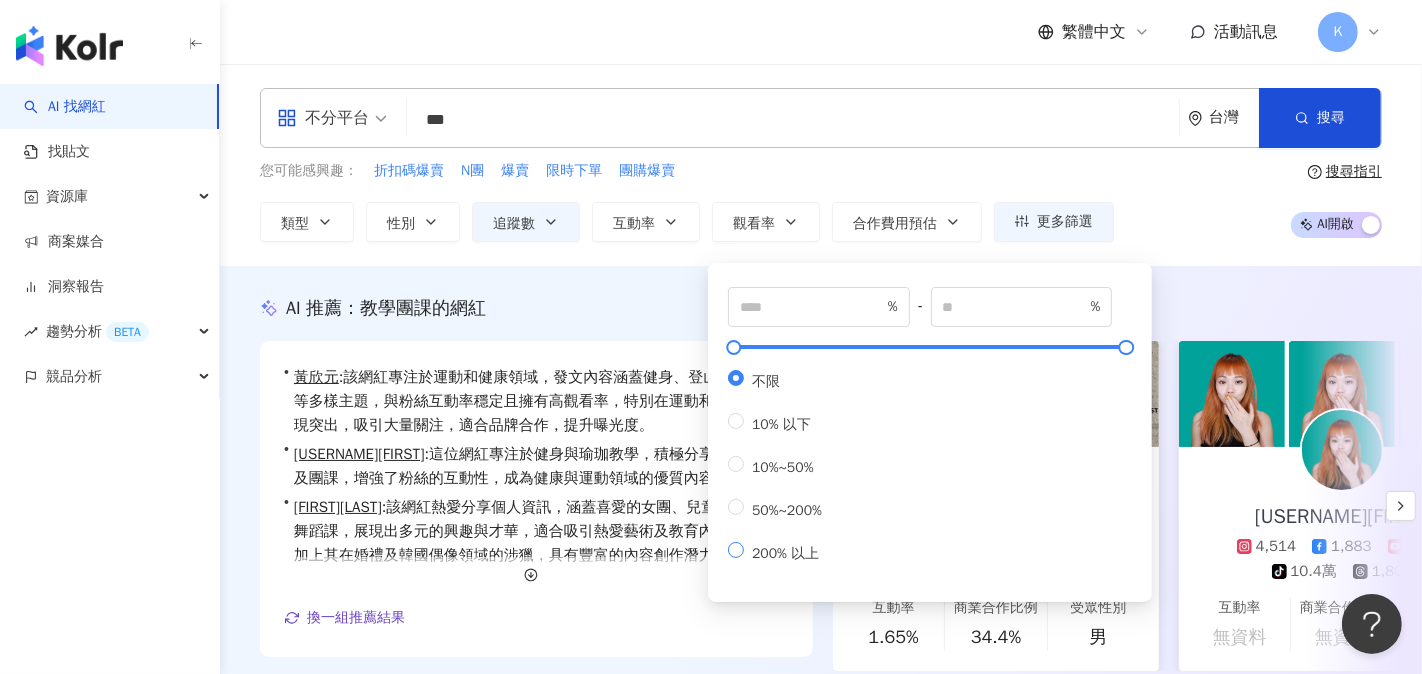 click on "200% 以上" at bounding box center (785, 553) 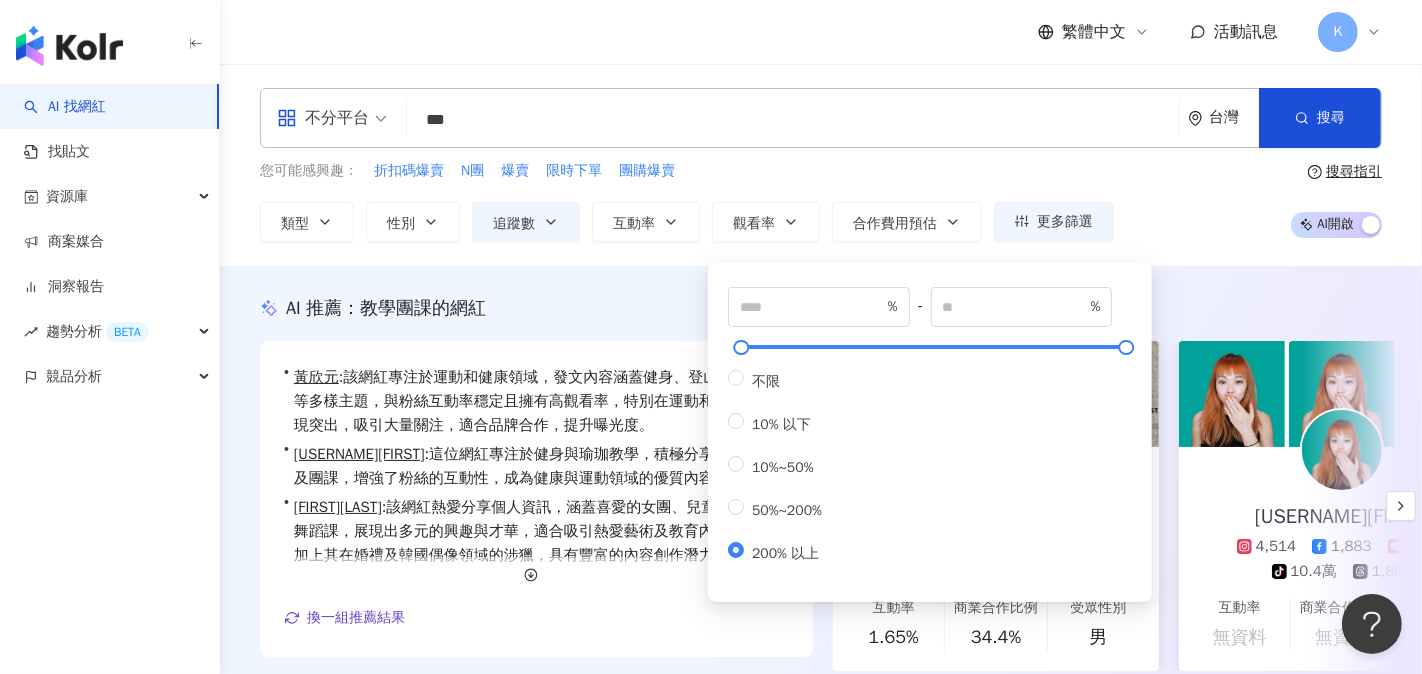 click on "不分平台 *** 台灣 搜尋 您可能感興趣： 折扣碼爆賣  N團  爆賣  限時下單  團購爆賣  類型 性別 追蹤數 互動率 觀看率 合作費用預估  更多篩選 ******  -  ****** 不限 小型 奈米網紅 (<1萬) 微型網紅 (1萬-3萬) 小型網紅 (3萬-5萬) 中型 中小型網紅 (5萬-10萬) 中型網紅 (10萬-30萬) 中大型網紅 (30萬-50萬) 大型 大型網紅 (50萬-100萬) 百萬網紅 (>100萬) %  -  % 不限 5% 以下 5%~20% 20% 以上 *** %  -  % 不限 10% 以下 10%~50% 50%~200% 200% 以上 搜尋指引 AI  開啟 AI  關閉" at bounding box center [821, 165] 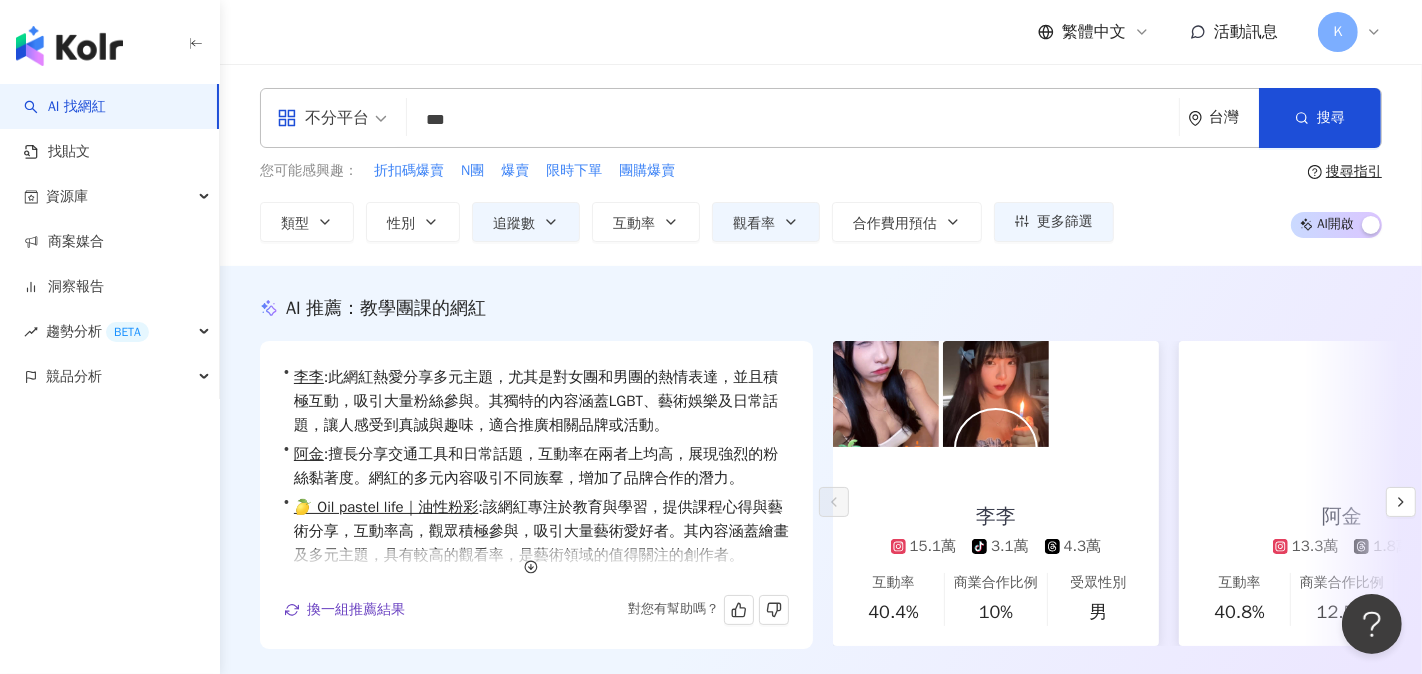 scroll, scrollTop: 25, scrollLeft: 0, axis: vertical 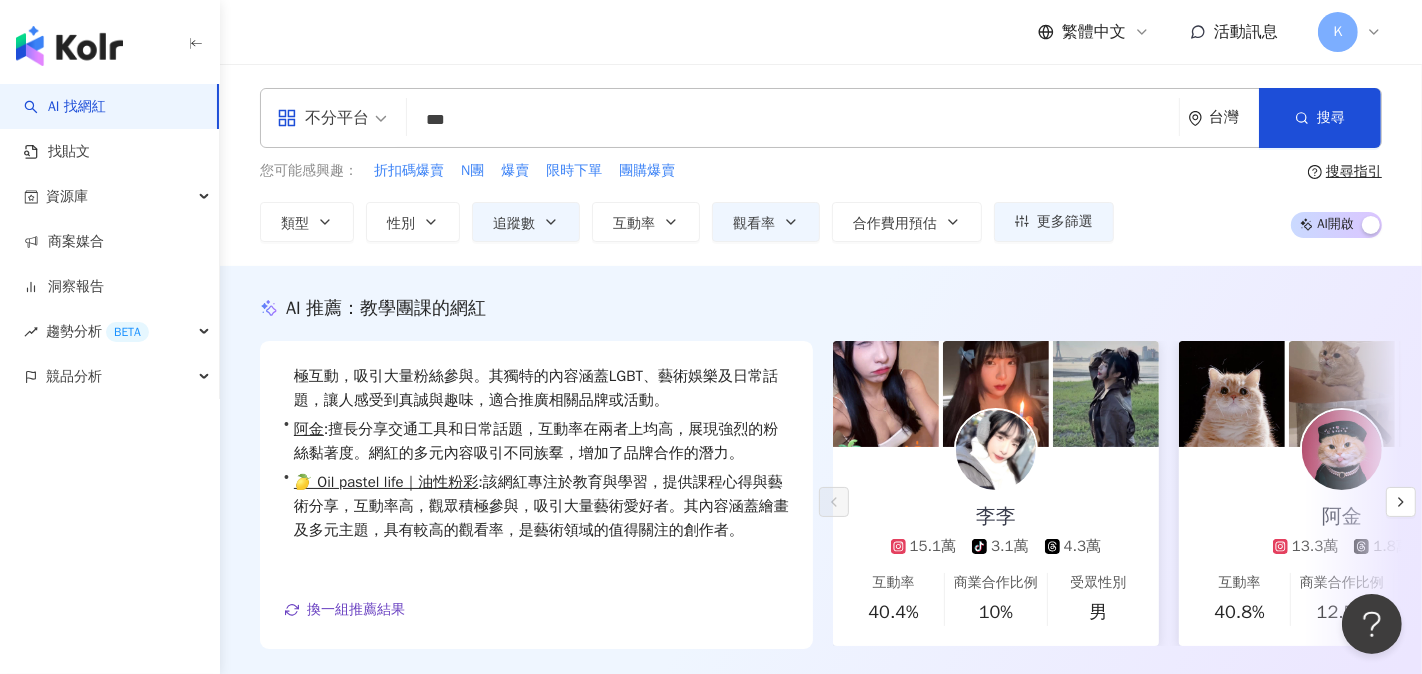 click on "觀看率" at bounding box center (766, 222) 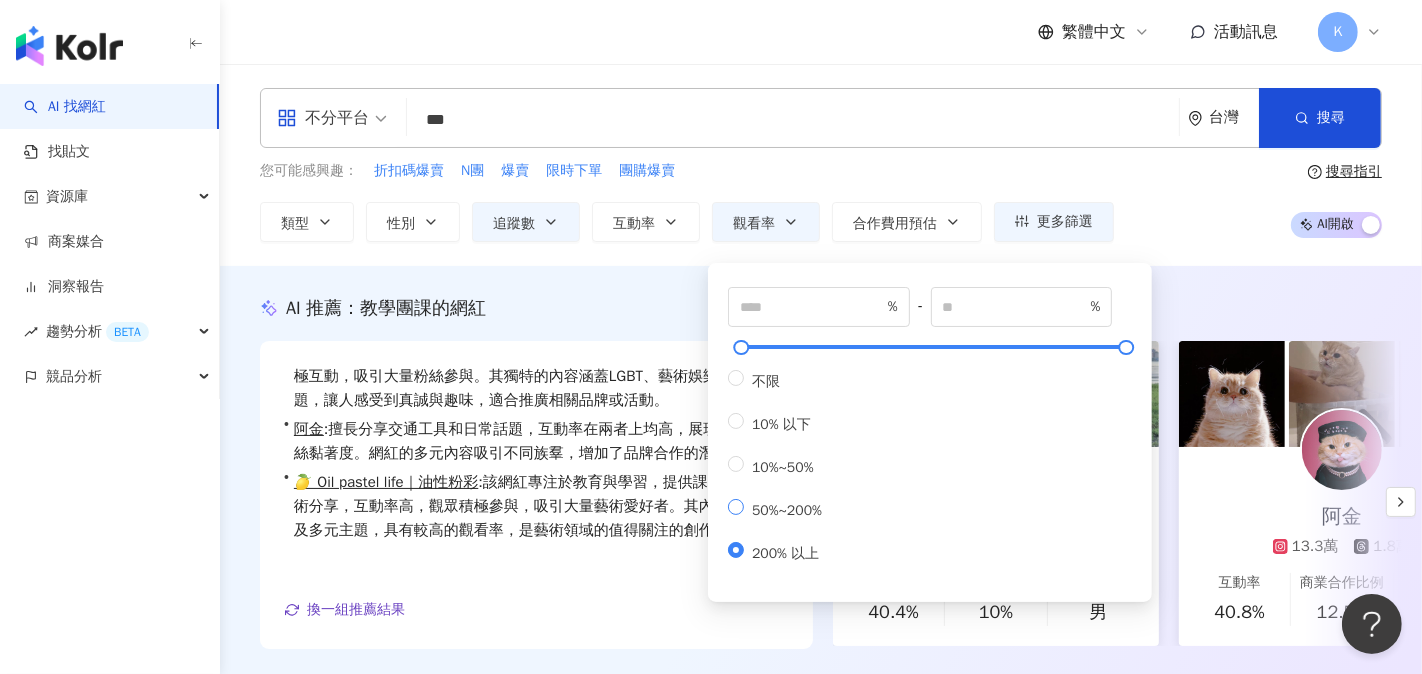 click on "50%~200%" at bounding box center [787, 510] 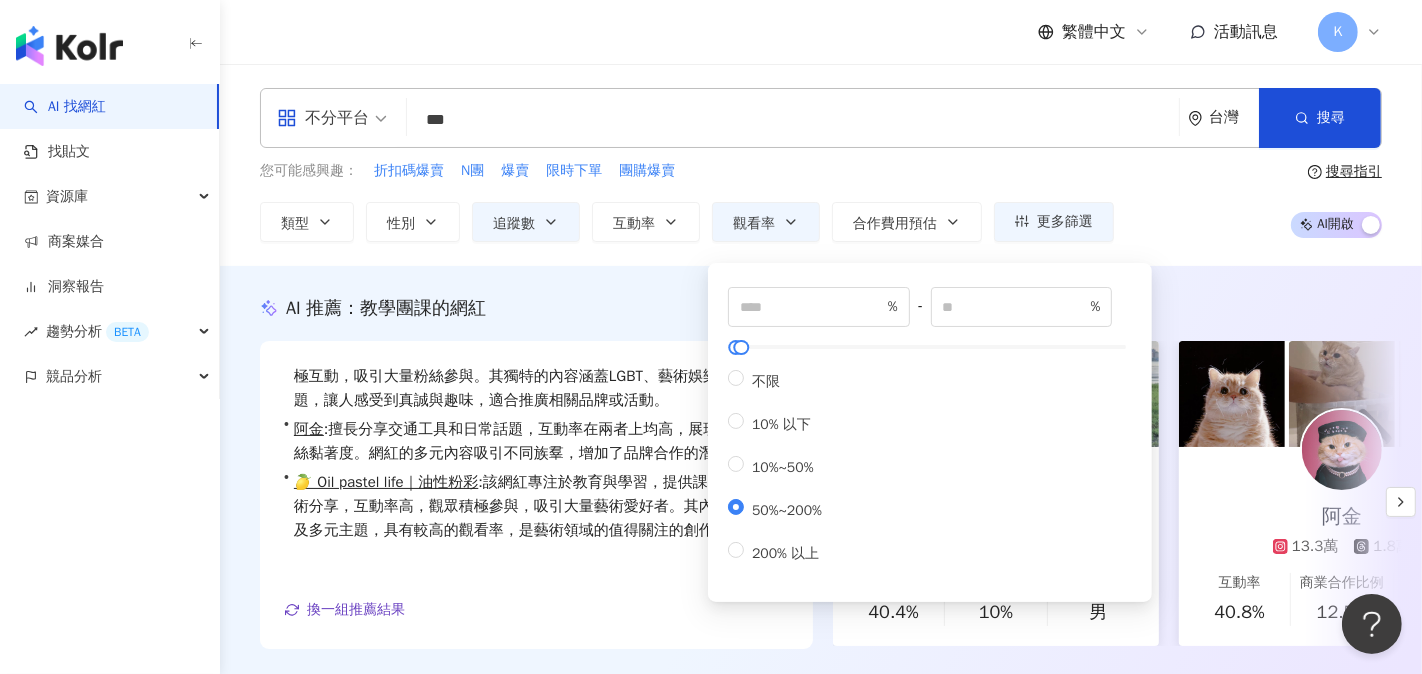 click on "AI 推薦 ： 教學團課的網紅 • 李李  :  此網紅熱愛分享多元主題，尤其是對女團和男團的熱情表達，並且積極互動，吸引大量粉絲參與。其獨特的內容涵蓋LGBT、藝術娛樂及日常話題，讓人感受到真誠與趣味，適合推廣相關品牌或活動。 • 阿金  :  擅長分享交通工具和日常話題，互動率在兩者上均高，展現強烈的粉絲黏著度。網紅的多元內容吸引不同族羣，增加了品牌合作的潛力。 • 🍋 Oil pastel life｜油性粉彩  :  該網紅專注於教育與學習，提供課程心得與藝術分享，互動率高，觀眾積極參與，吸引大量藝術愛好者。其內容涵蓋繪畫及多元主題，具有較高的觀看率，是藝術領域的值得關注的創作者。 換一組推薦結果 對您有幫助嗎？ 李李 15.1萬 tiktok-icon 3.1萬 4.3萬 互動率 40.4% 商業合作比例 10% 受眾性別 男 阿金 13.3萬 1.8萬 互動率 40.8% 商業合作比例 12.5% 受眾性別 女" at bounding box center [821, 505] 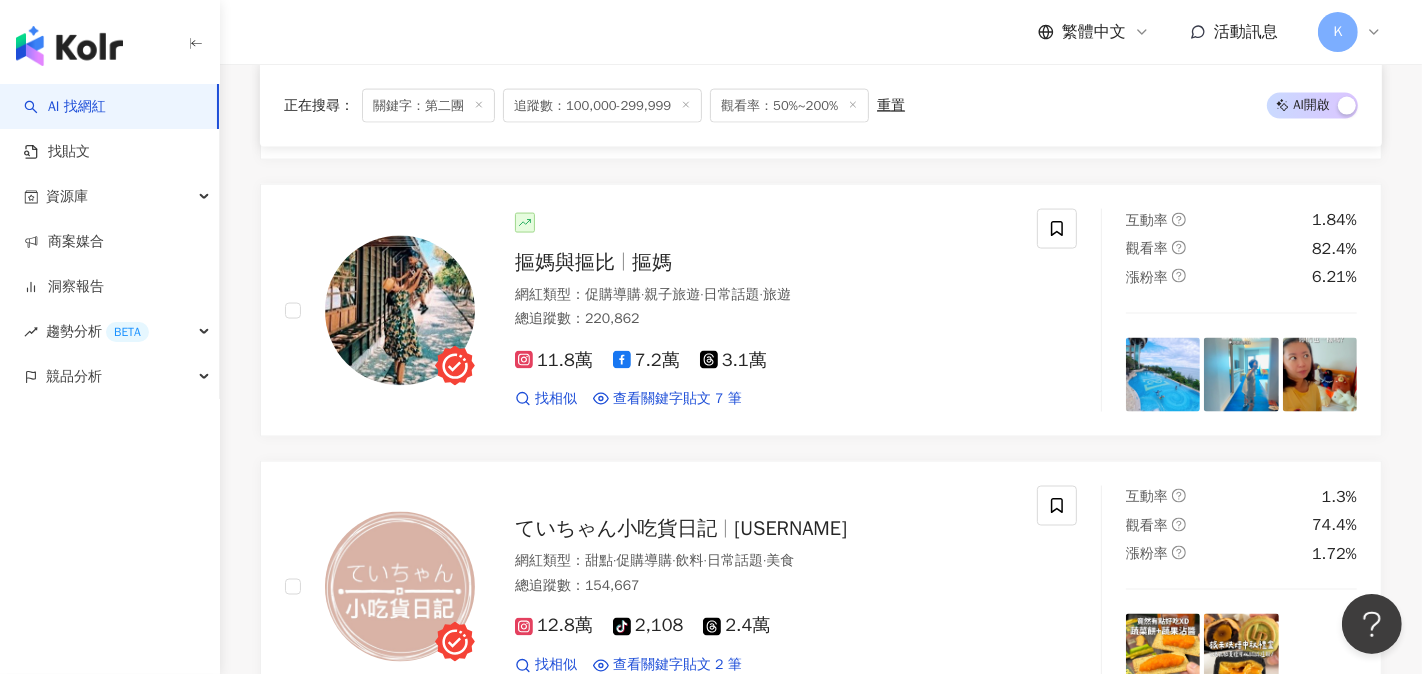 scroll, scrollTop: 2582, scrollLeft: 0, axis: vertical 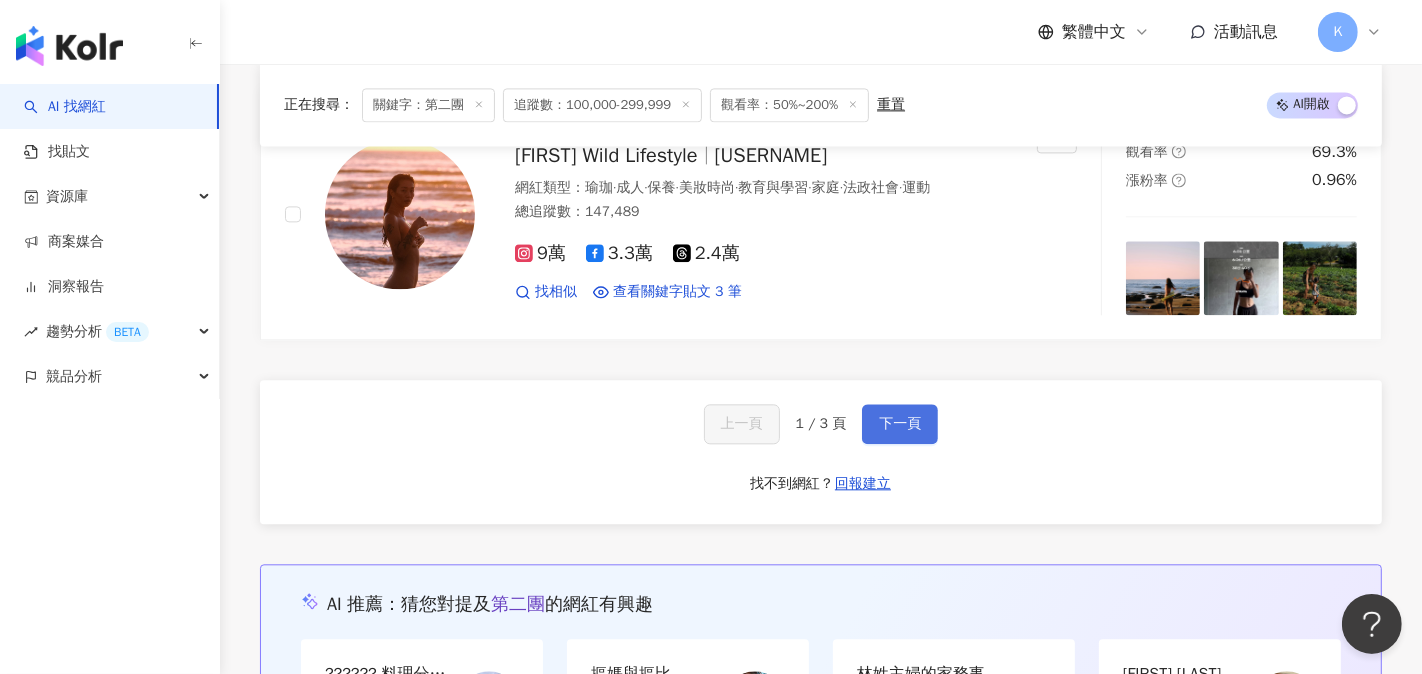 click on "下一頁" at bounding box center [900, 424] 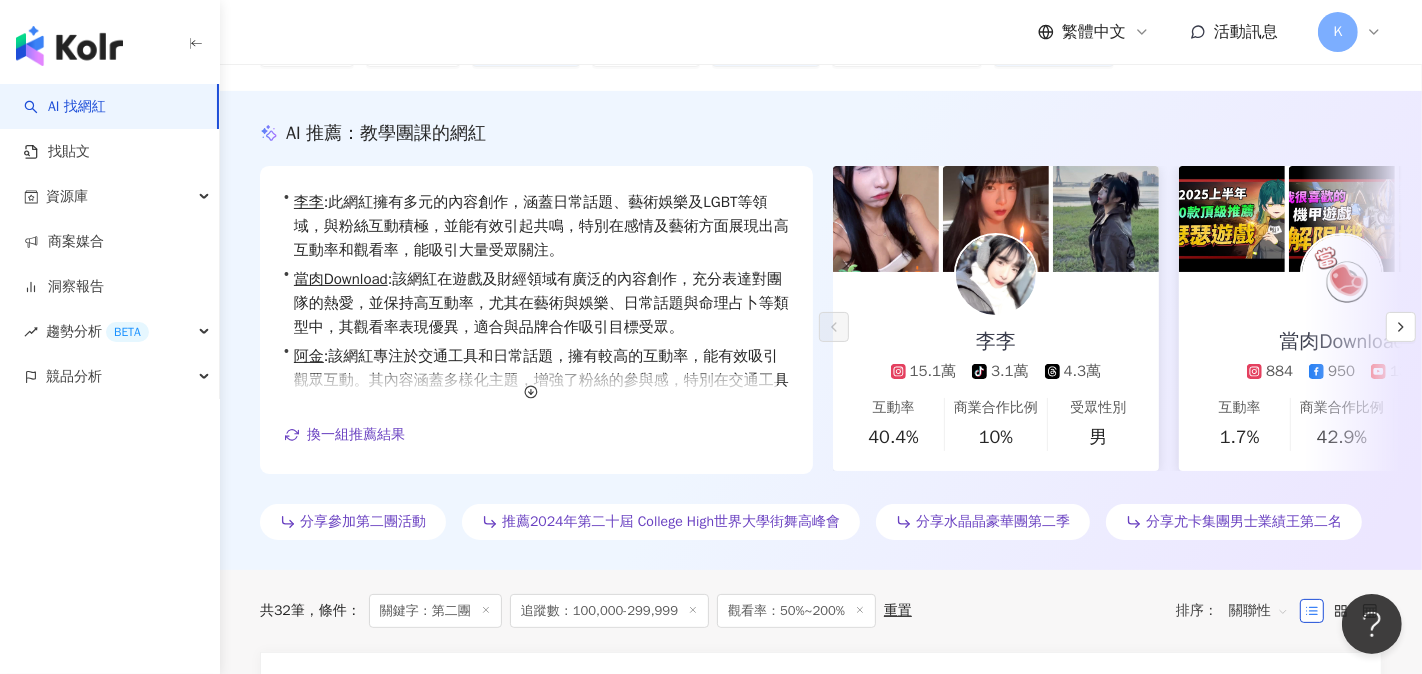 scroll, scrollTop: 0, scrollLeft: 0, axis: both 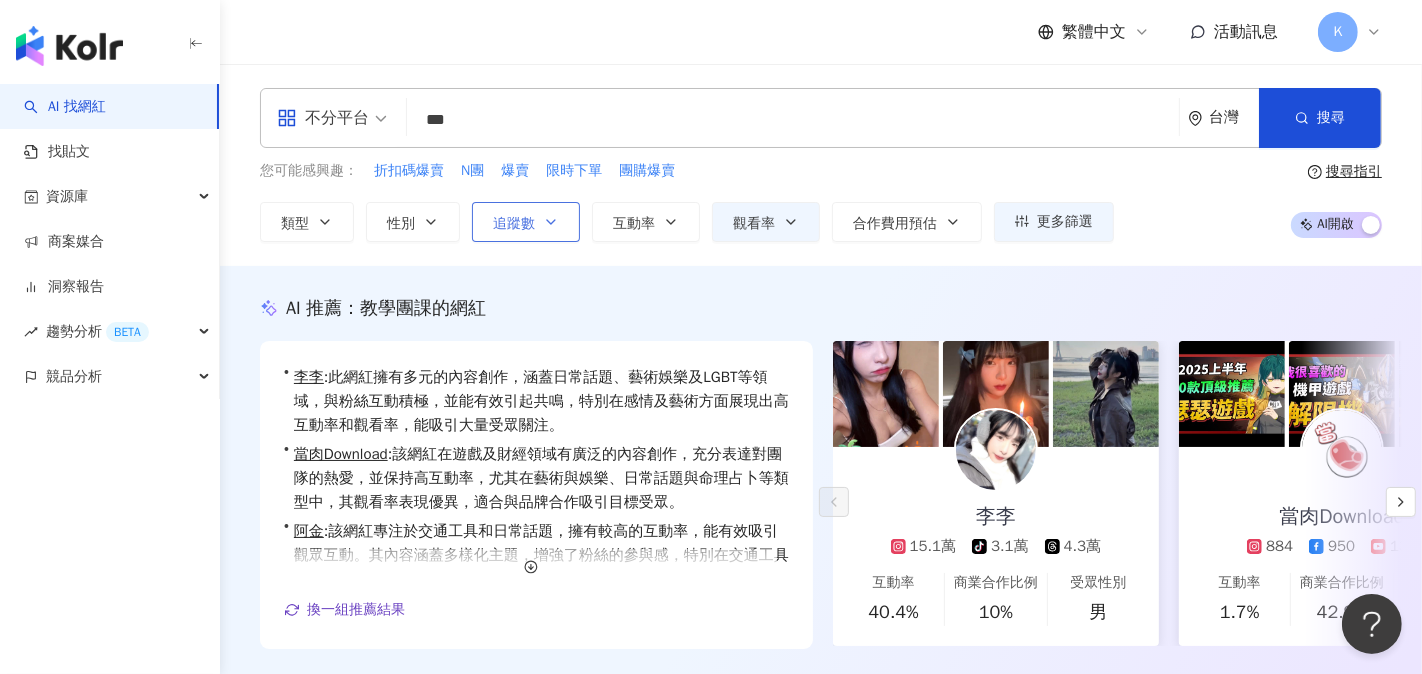 click 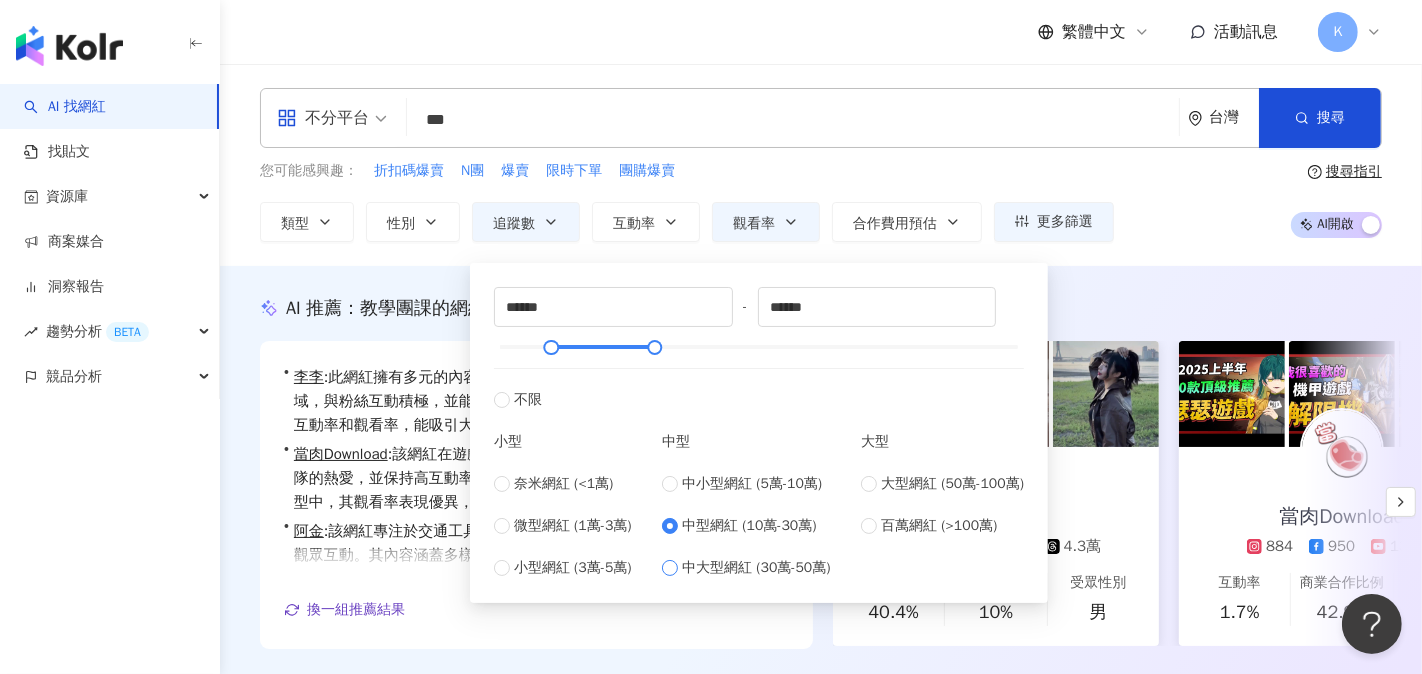 click on "中大型網紅 (30萬-50萬)" at bounding box center (756, 568) 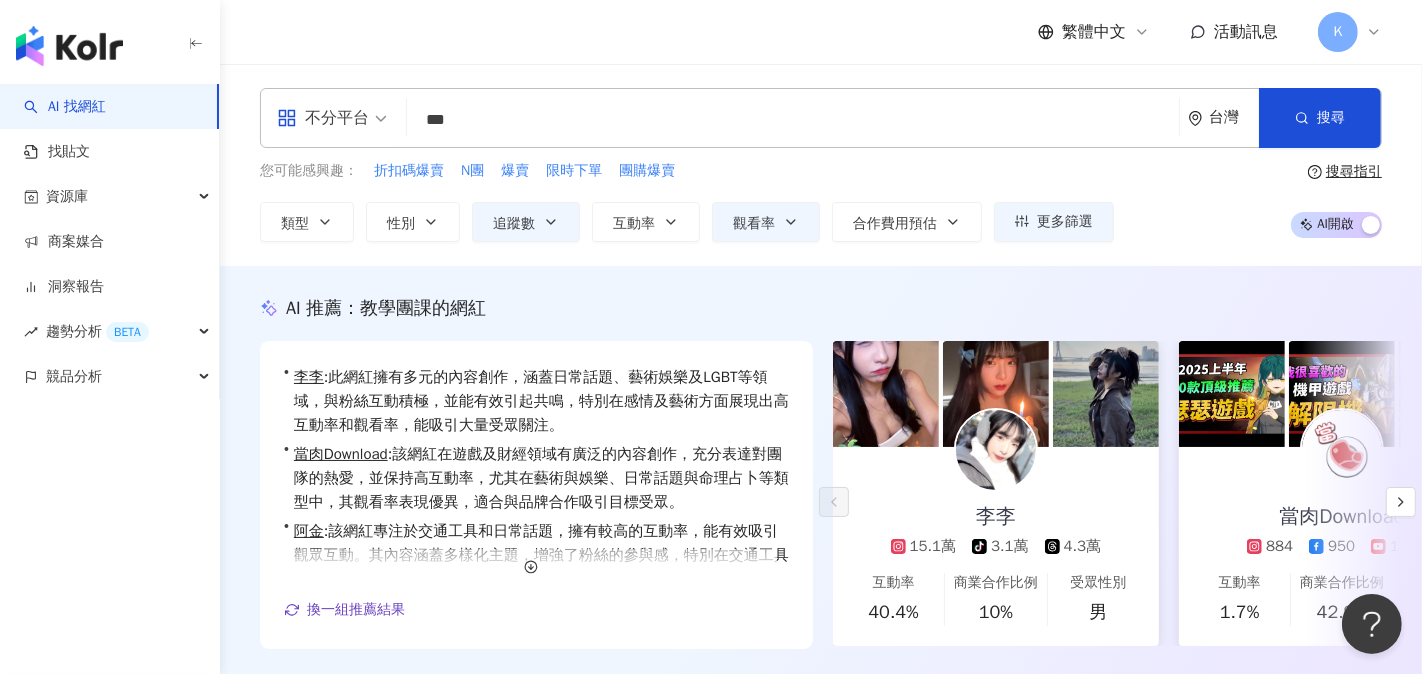 click on "AI 推薦 ： 教學團課的網紅 • 李李  :  此網紅擁有多元的內容創作，涵蓋日常話題、藝術娛樂及LGBT等領域，與粉絲互動積極，並能有效引起共鳴，特別在感情及藝術方面展現出高互動率和觀看率，能吸引大量受眾關注。 • 當肉Download  :  該網紅在遊戲及財經領域有廣泛的內容創作，充分表達對團隊的熱愛，並保持高互動率，尤其在藝術與娛樂、日常話題與命理占卜等類型中，其觀看率表現優異，適合與品牌合作吸引目標受眾。 • 阿金  :  該網紅專注於交通工具和日常話題，擁有較高的互動率，能有效吸引觀眾互動。其內容涵蓋多樣化主題，增強了粉絲的參與感，特別在交通工具及日常話題方面表現突出，適合品牌進行合作。 換一組推薦結果 對您有幫助嗎？ 李李 15.1萬 tiktok-icon 3.1萬 4.3萬 互動率 40.4% 商業合作比例 10% 受眾性別 男 當肉Download 884 950 13.8萬 互動率 1.7%" at bounding box center [821, 505] 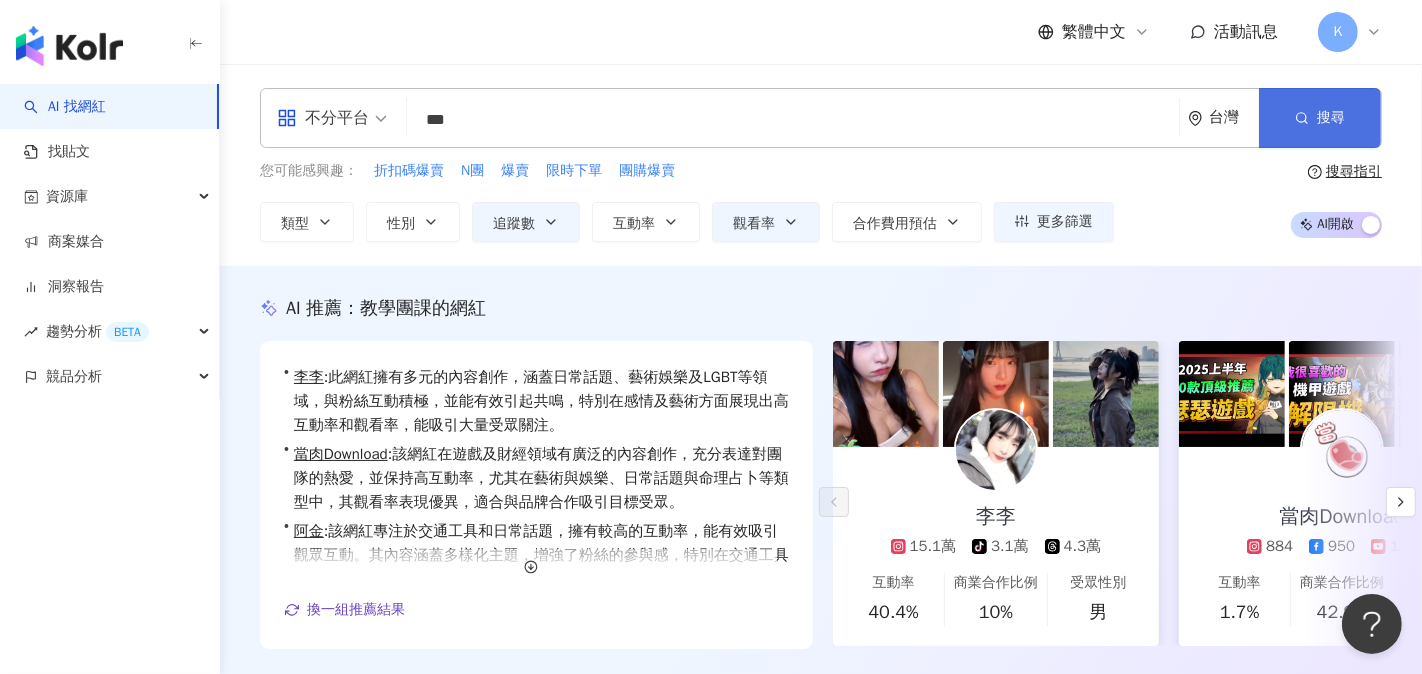 click on "搜尋" at bounding box center [1320, 118] 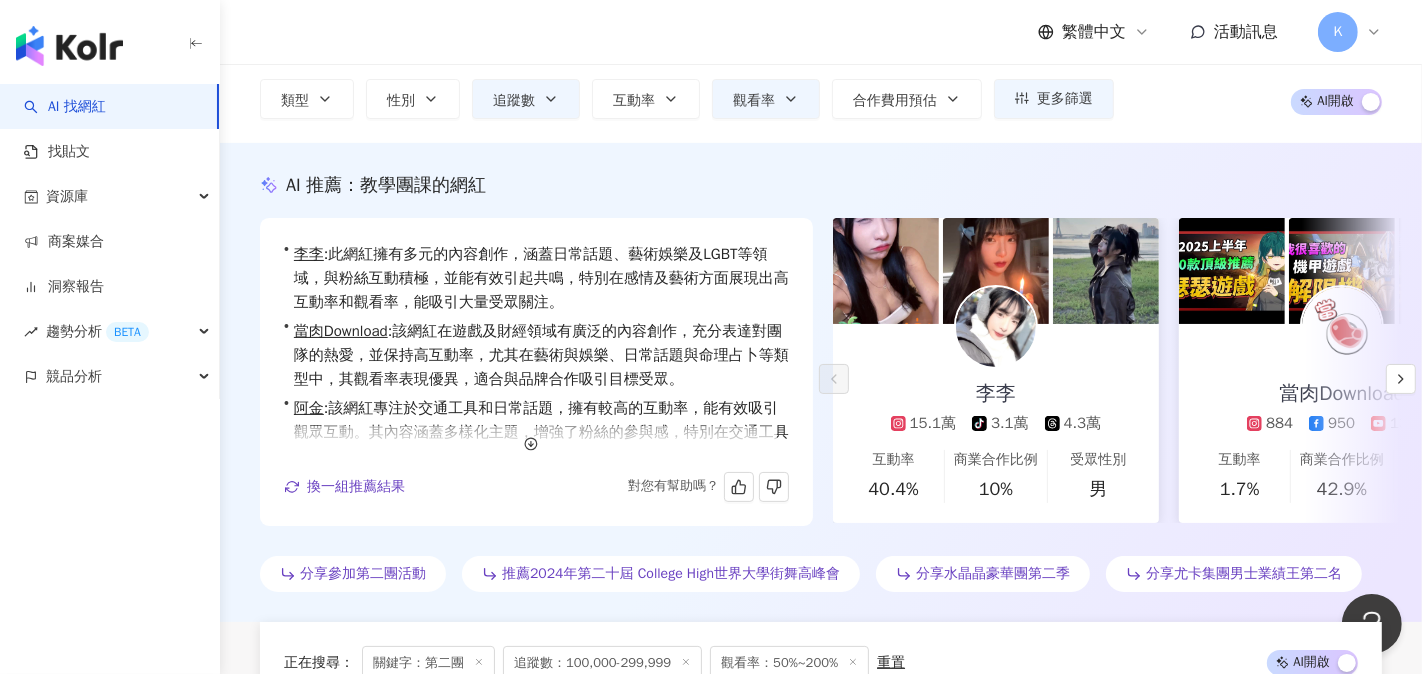 scroll, scrollTop: 0, scrollLeft: 0, axis: both 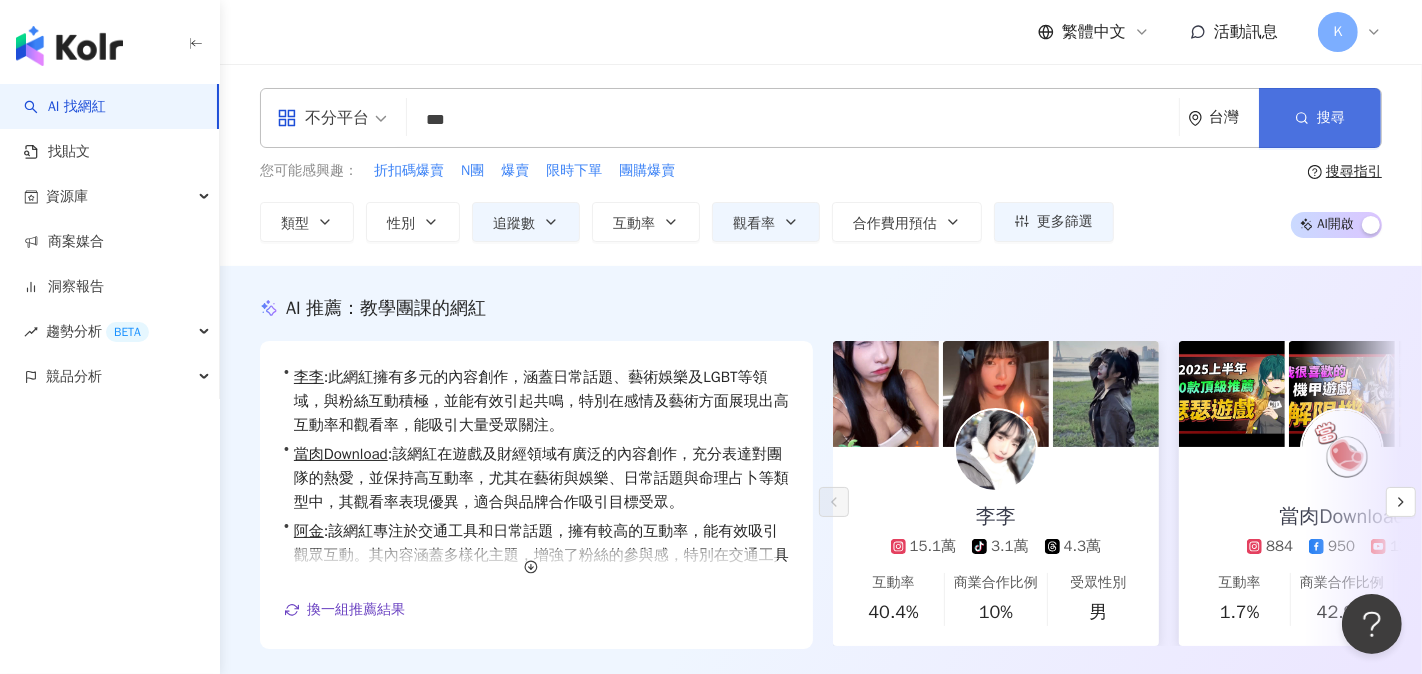 click on "搜尋" at bounding box center [1331, 118] 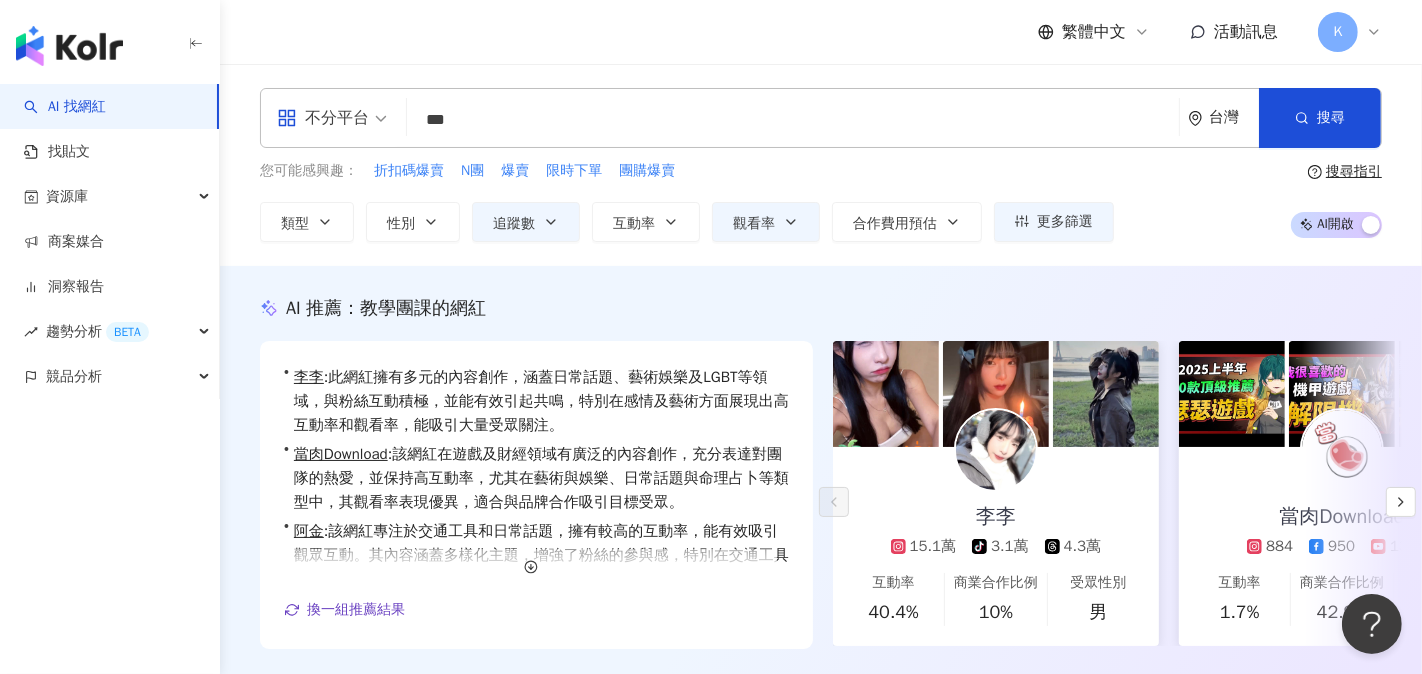 click on "不分平台 *** 台灣 搜尋 您可能感興趣： 折扣碼爆賣  N團  爆賣  限時下單  團購爆賣  類型 性別 追蹤數 互動率 觀看率 合作費用預估  更多篩選 ******  -  ****** 不限 小型 奈米網紅 (<1萬) 微型網紅 (1萬-3萬) 小型網紅 (3萬-5萬) 中型 中小型網紅 (5萬-10萬) 中型網紅 (10萬-30萬) 中大型網紅 (30萬-50萬) 大型 大型網紅 (50萬-100萬) 百萬網紅 (>100萬) %  -  % 不限 5% 以下 5%~20% 20% 以上 ** %  -  *** % 不限 10% 以下 10%~50% 50%~200% 200% 以上 搜尋指引 AI  開啟 AI  關閉" at bounding box center (821, 165) 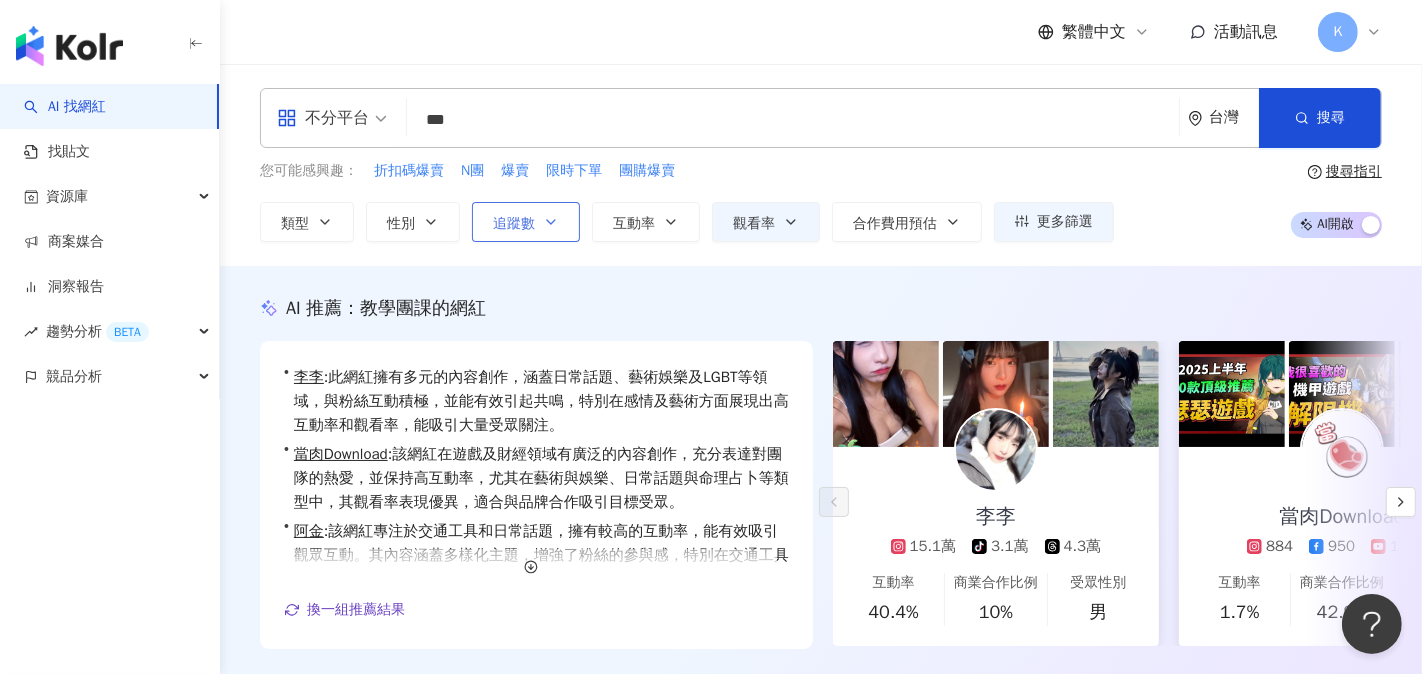 click on "追蹤數" at bounding box center [526, 222] 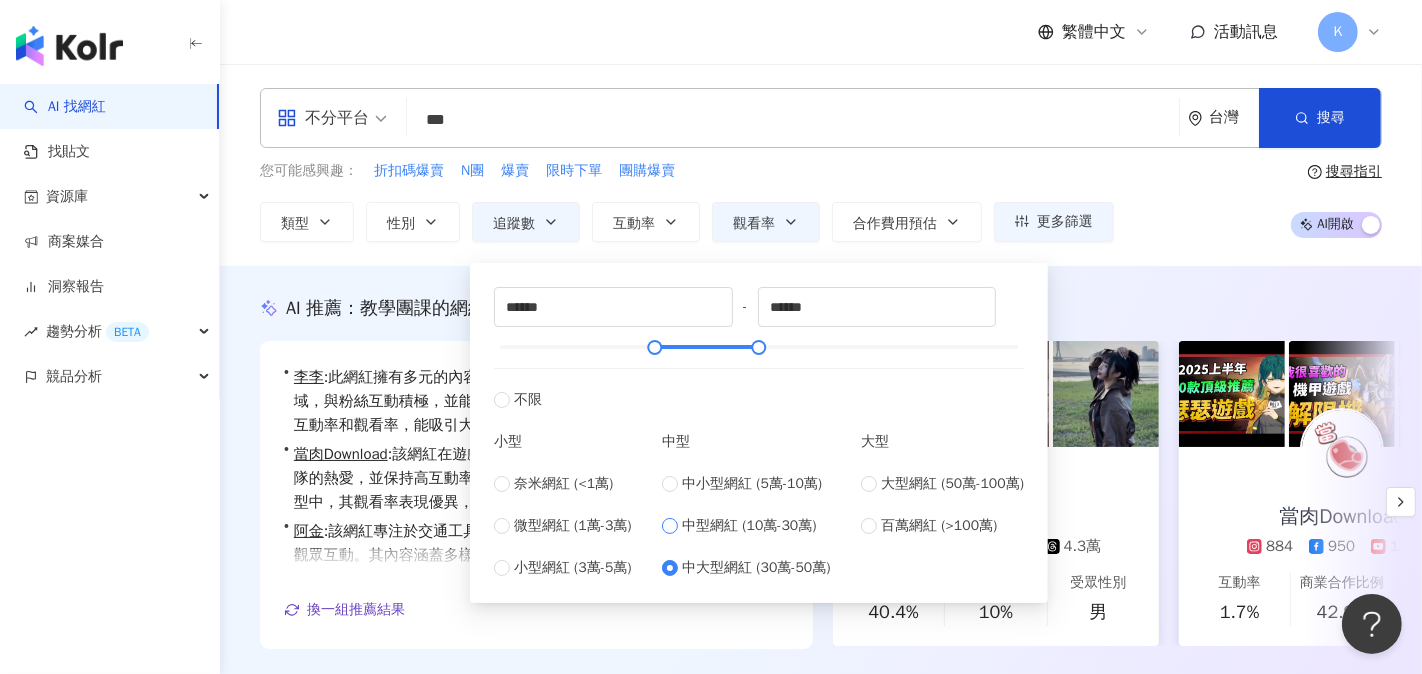click on "中型網紅 (10萬-30萬)" at bounding box center [749, 526] 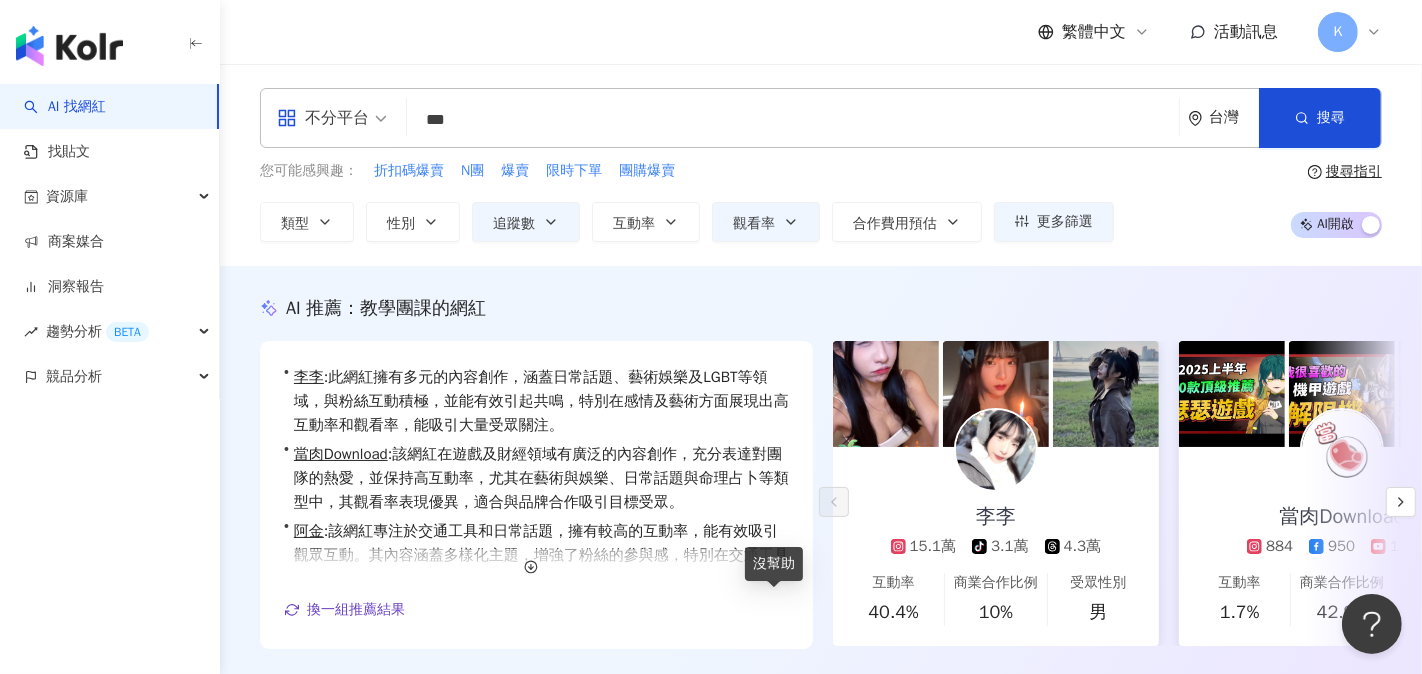 click on "沒幫助" at bounding box center [774, 564] 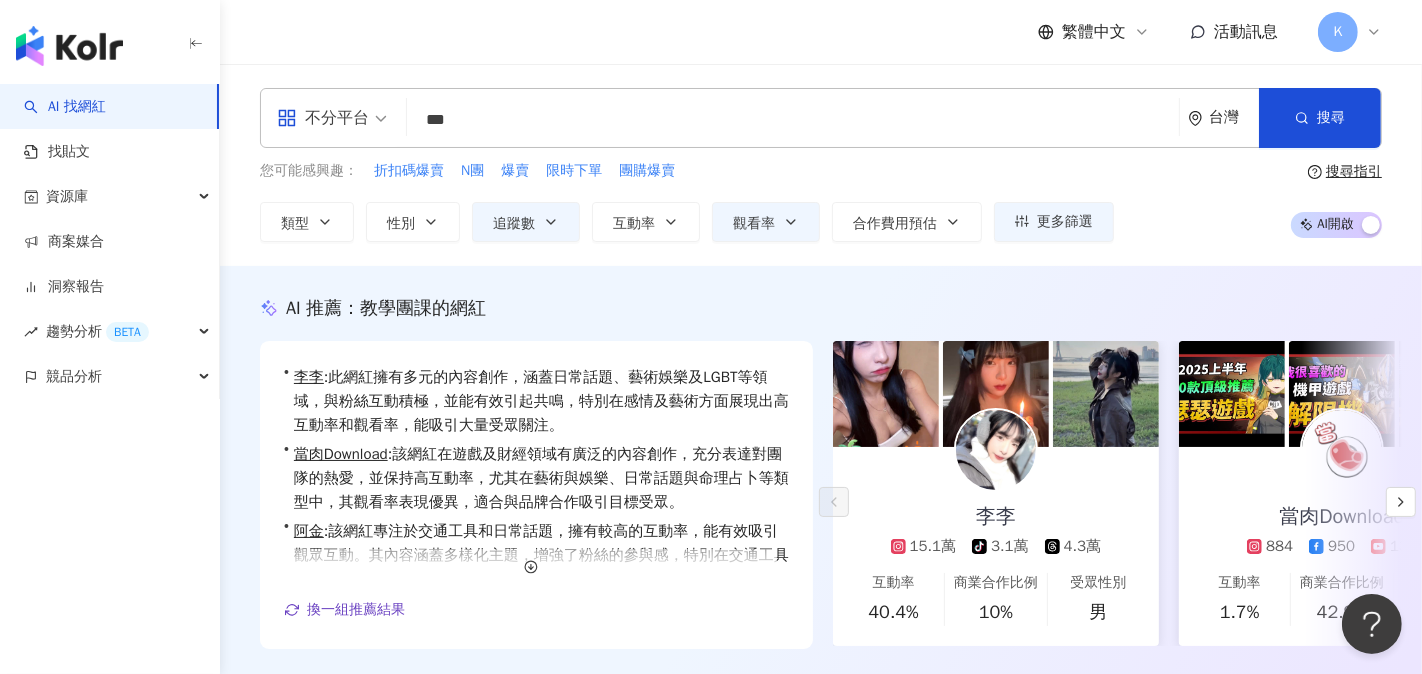 click on "AI 推薦 ： 教學團課的網紅" at bounding box center [821, 308] 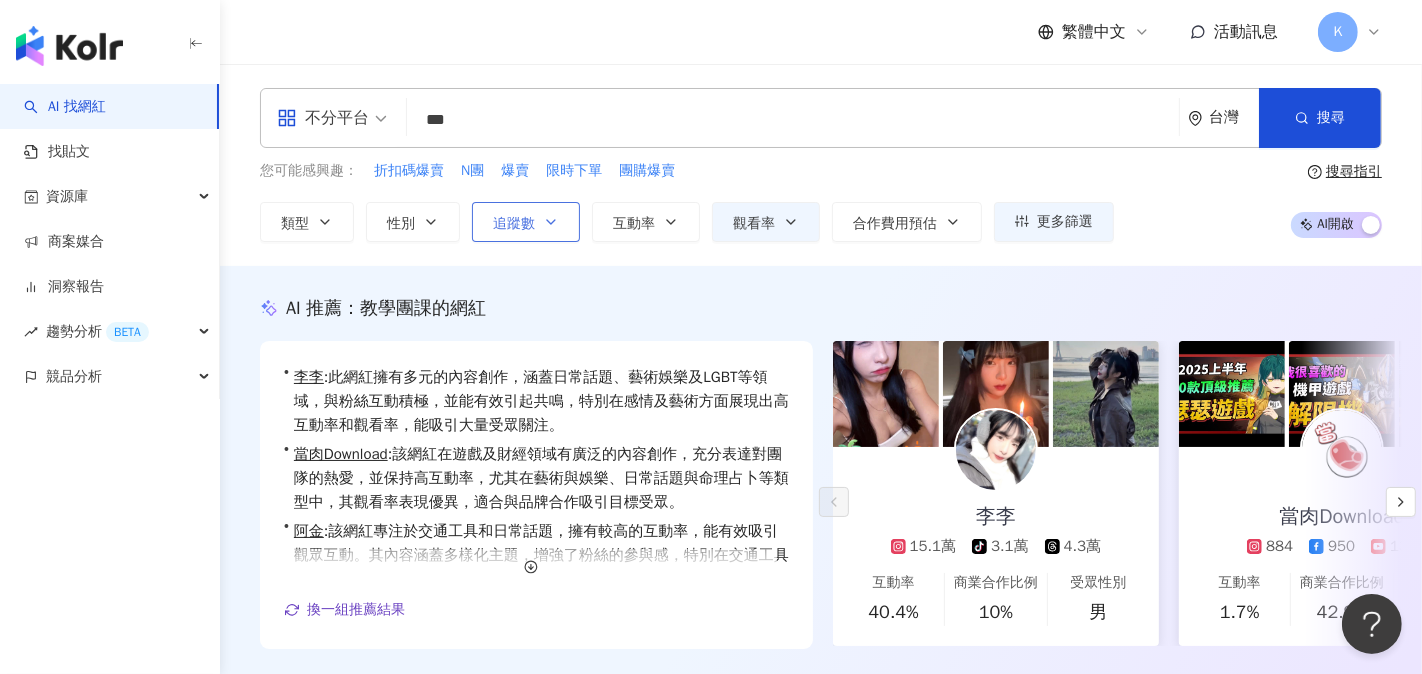 click on "追蹤數" at bounding box center [526, 222] 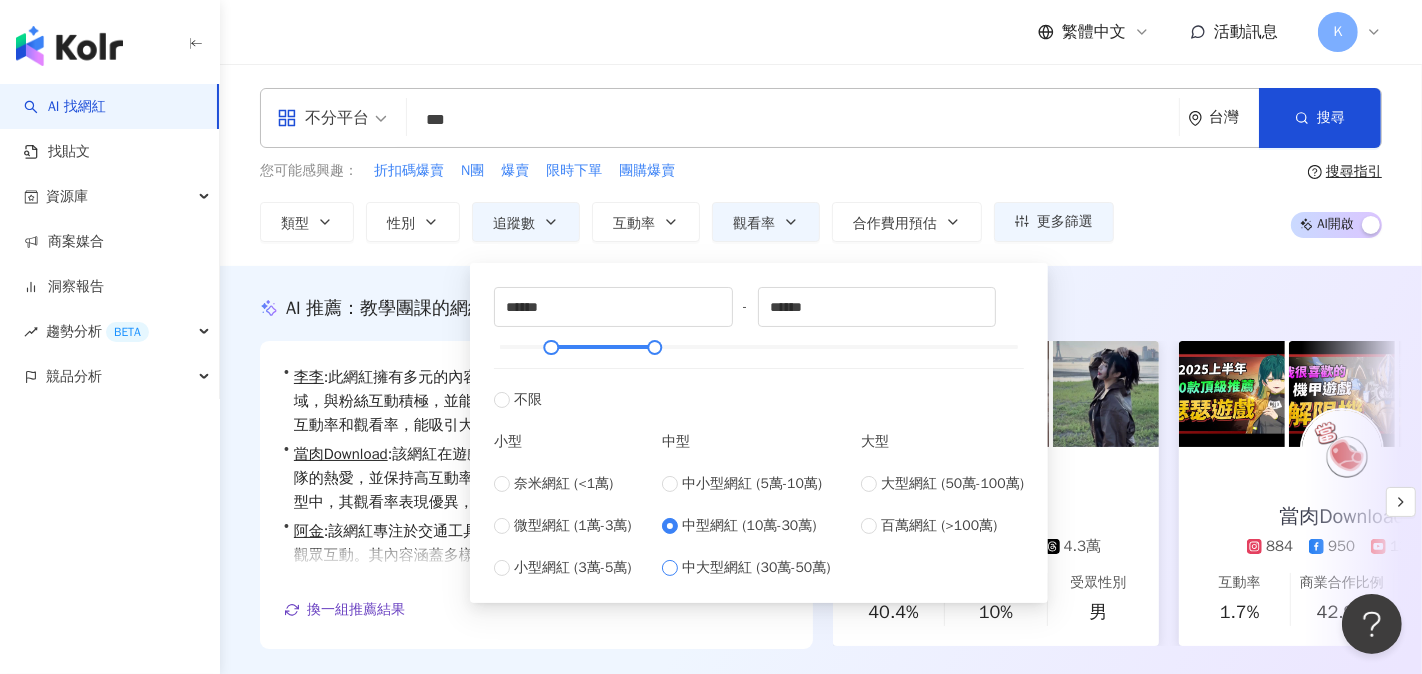 click on "中大型網紅 (30萬-50萬)" at bounding box center [756, 568] 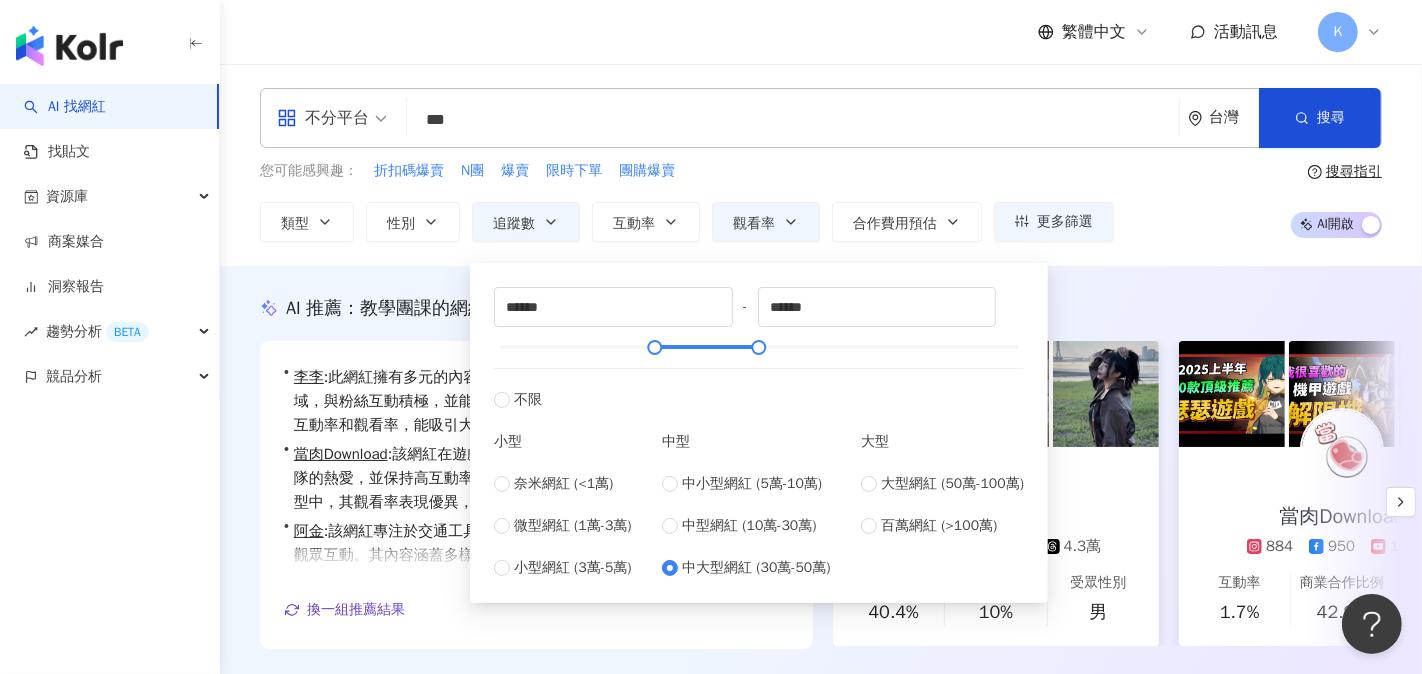 click on "不分平台 *** 台灣 搜尋 您可能感興趣： 折扣碼爆賣  N團  爆賣  限時下單  團購爆賣  類型 性別 追蹤數 互動率 觀看率 合作費用預估  更多篩選 ******  -  ****** 不限 小型 奈米網紅 (<1萬) 微型網紅 (1萬-3萬) 小型網紅 (3萬-5萬) 中型 中小型網紅 (5萬-10萬) 中型網紅 (10萬-30萬) 中大型網紅 (30萬-50萬) 大型 大型網紅 (50萬-100萬) 百萬網紅 (>100萬) %  -  % 不限 5% 以下 5%~20% 20% 以上 ** %  -  *** % 不限 10% 以下 10%~50% 50%~200% 200% 以上 搜尋指引 AI  開啟 AI  關閉" at bounding box center (821, 165) 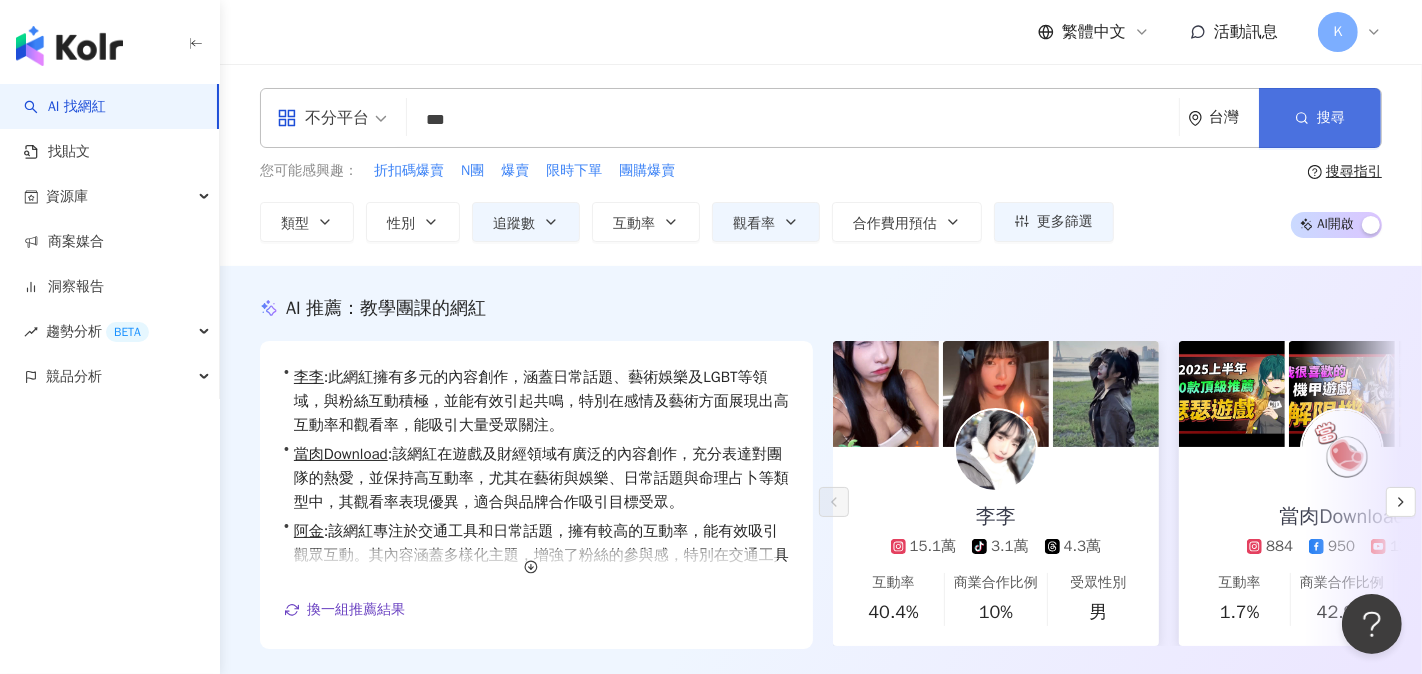 click 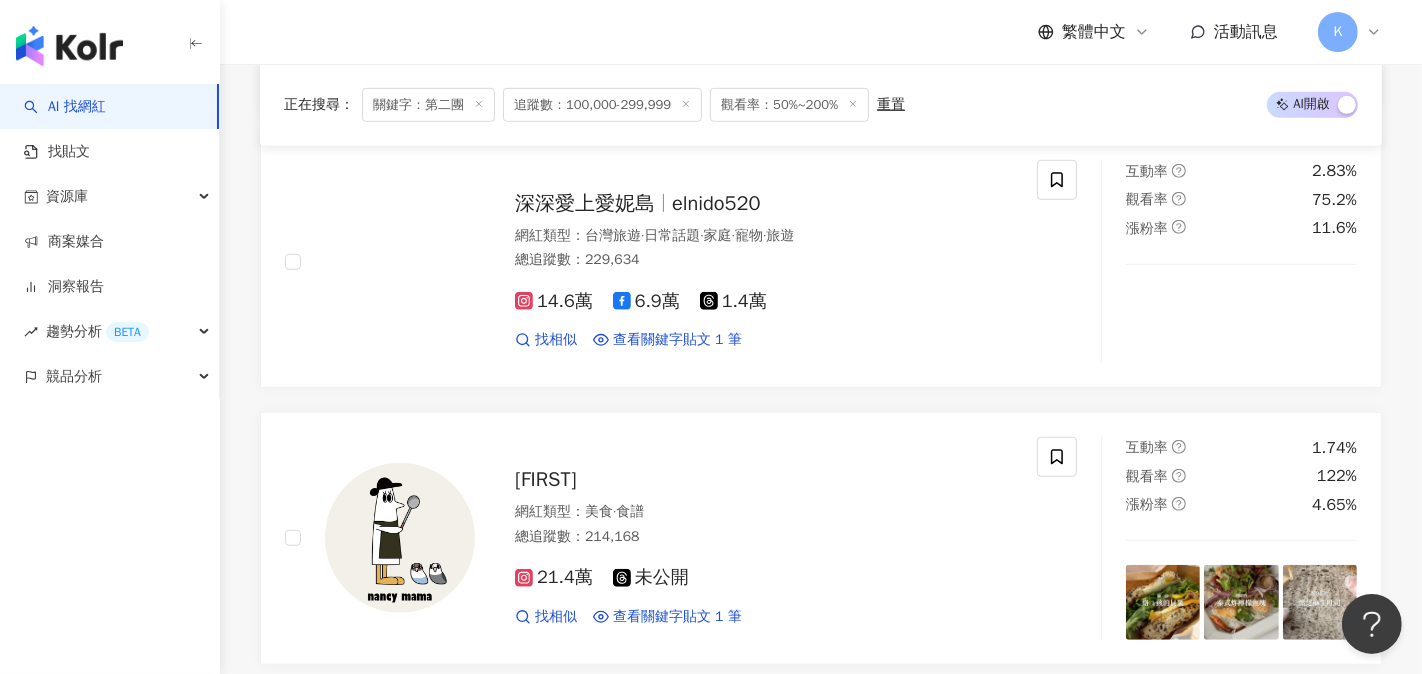 scroll, scrollTop: 0, scrollLeft: 0, axis: both 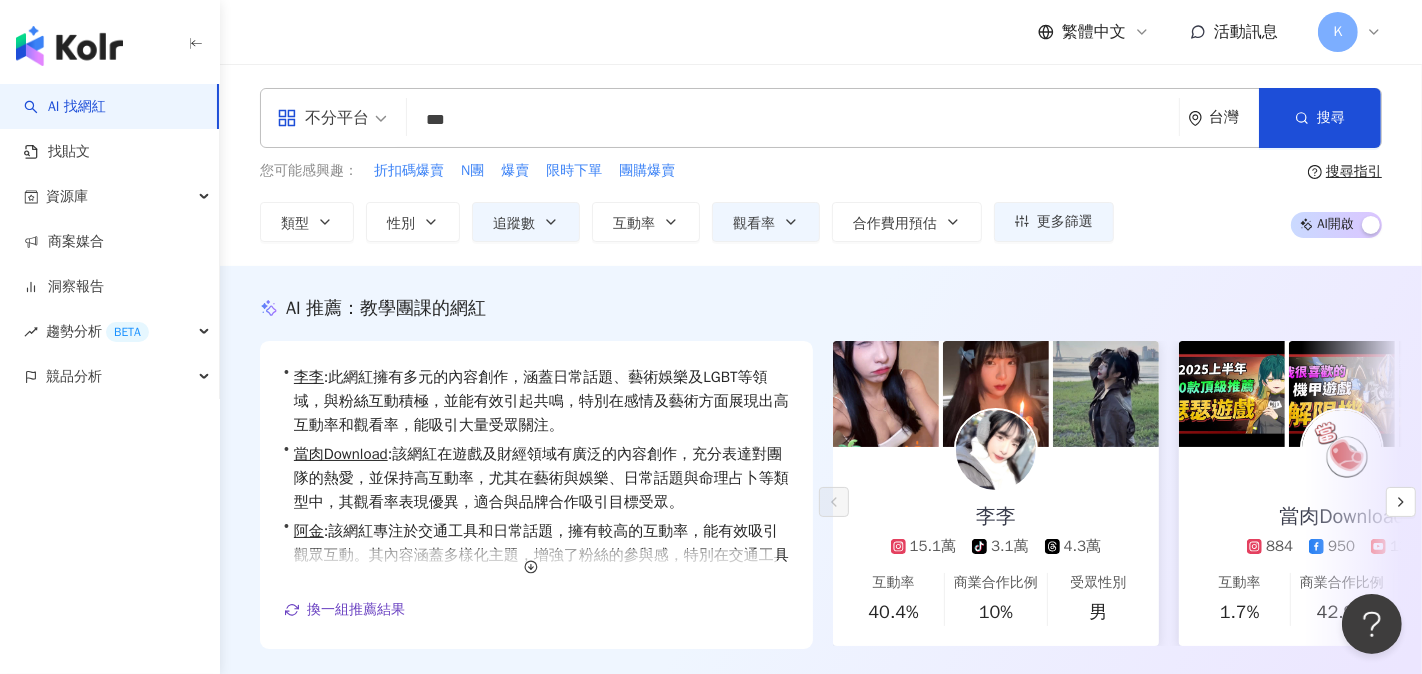 click on "不分平台" at bounding box center (323, 118) 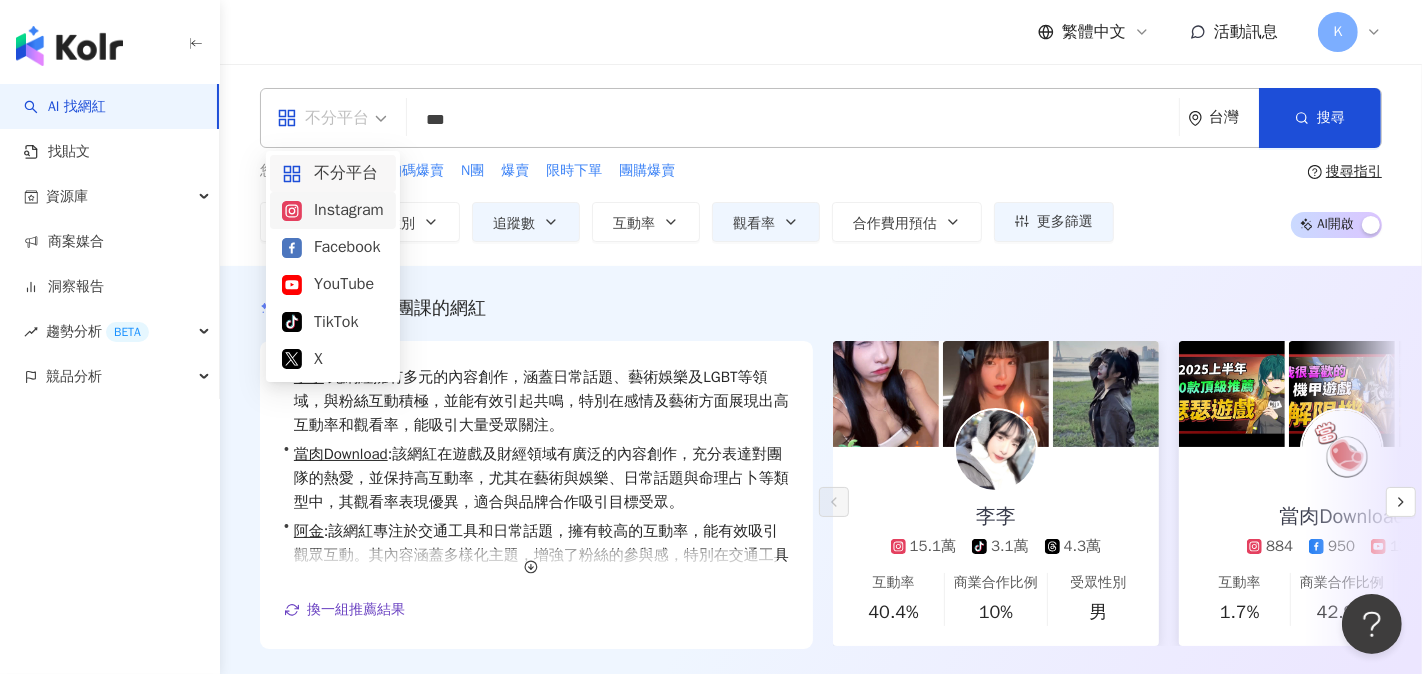 click on "Instagram" at bounding box center (333, 210) 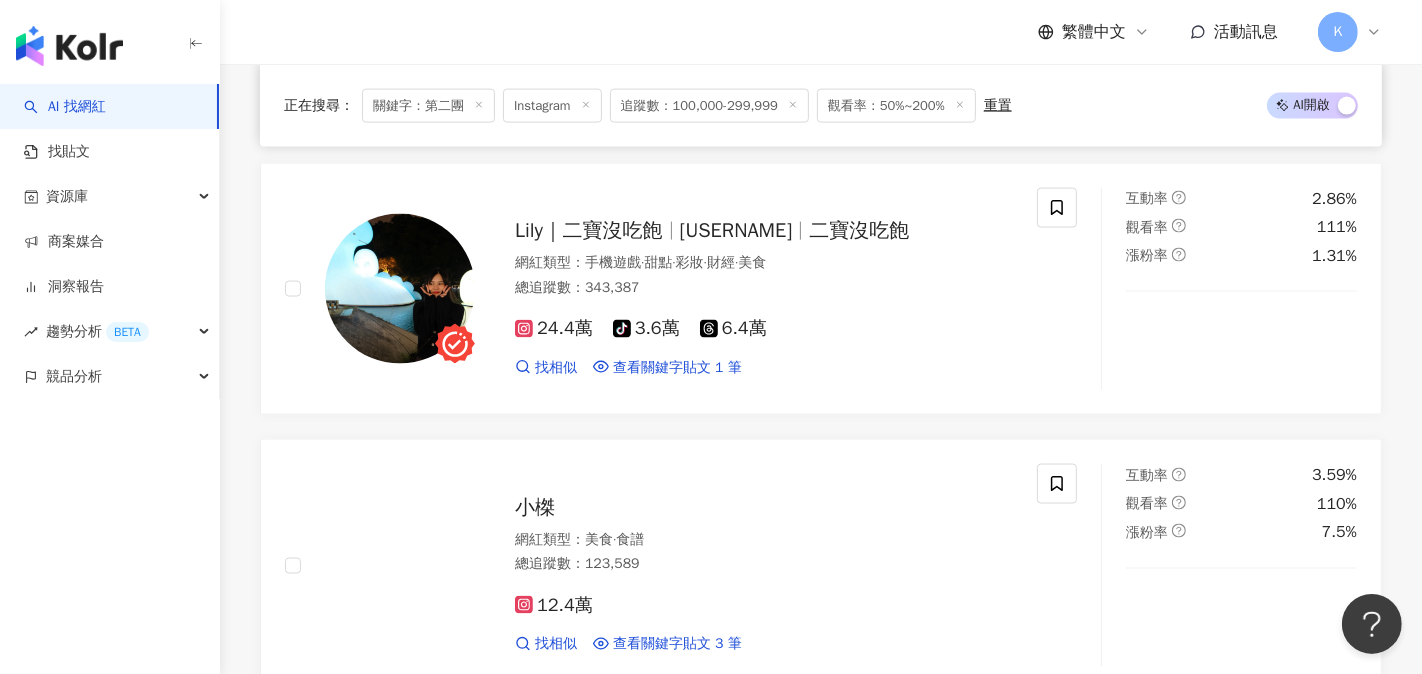 scroll, scrollTop: 2513, scrollLeft: 0, axis: vertical 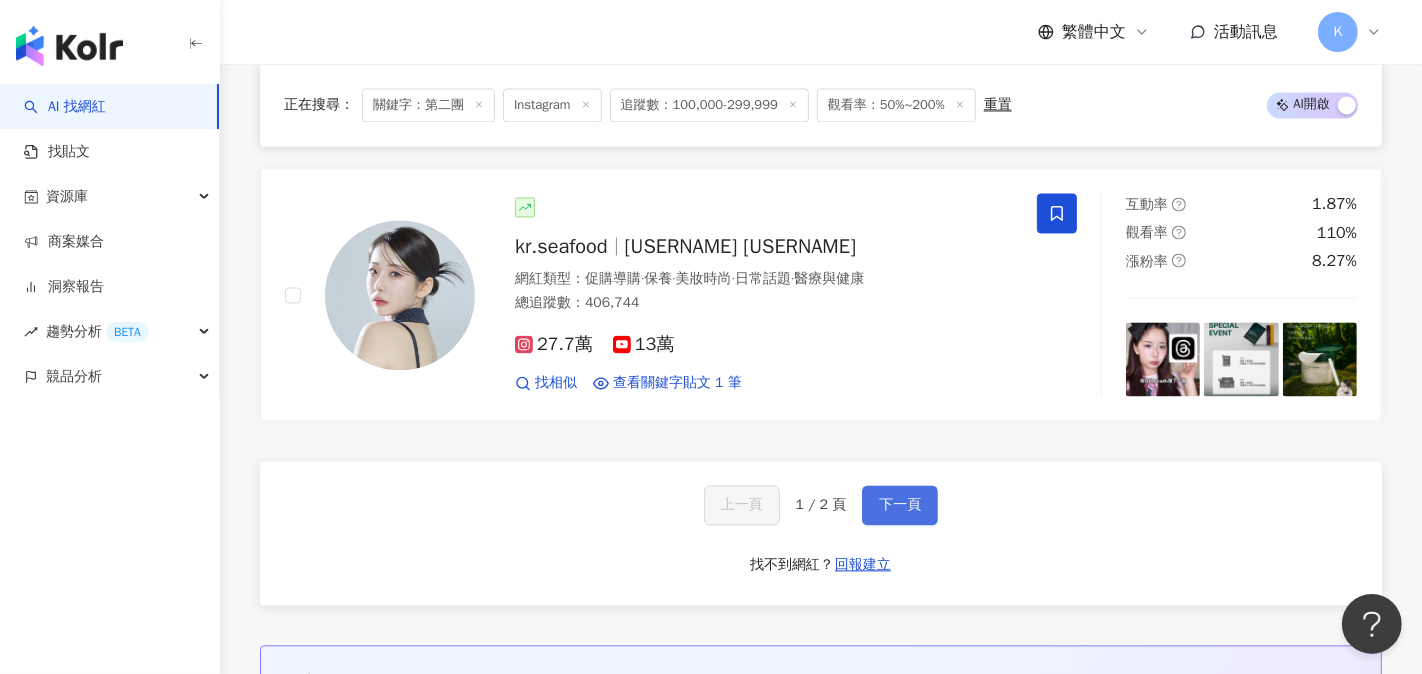 click on "下一頁" at bounding box center [900, 505] 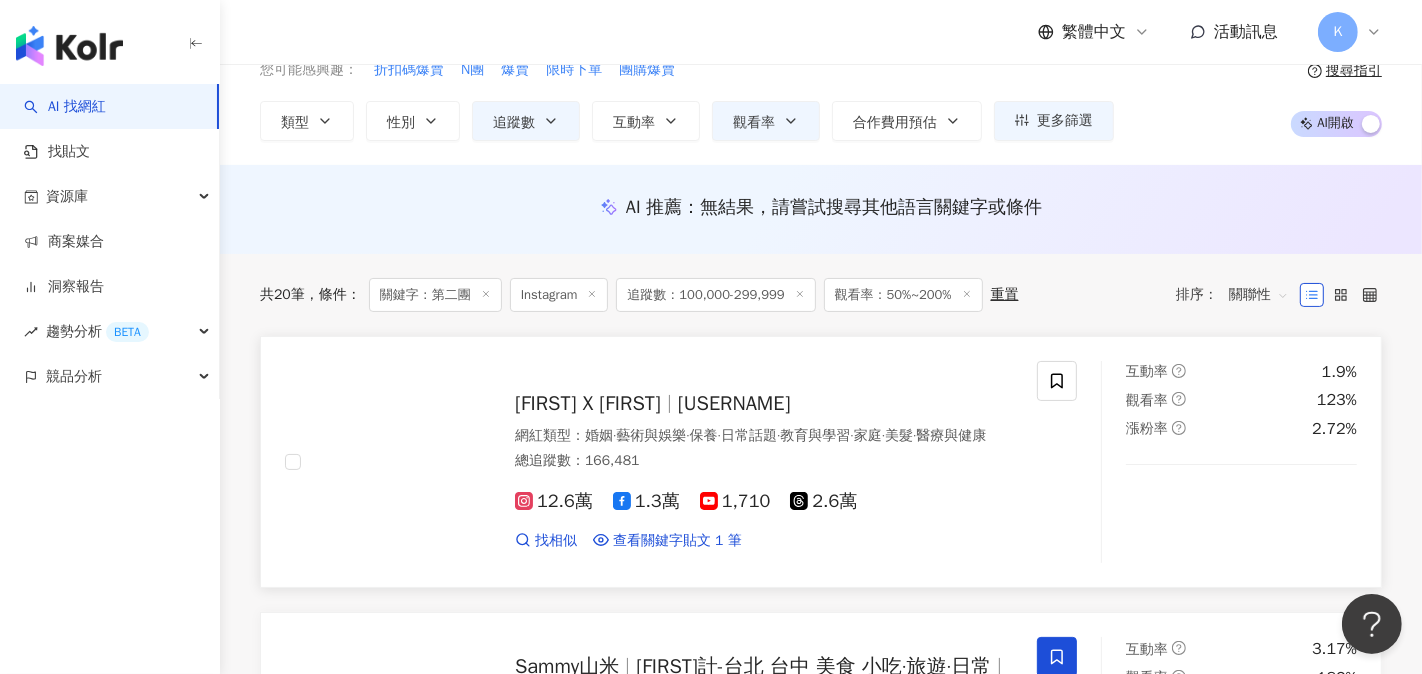 scroll, scrollTop: 0, scrollLeft: 0, axis: both 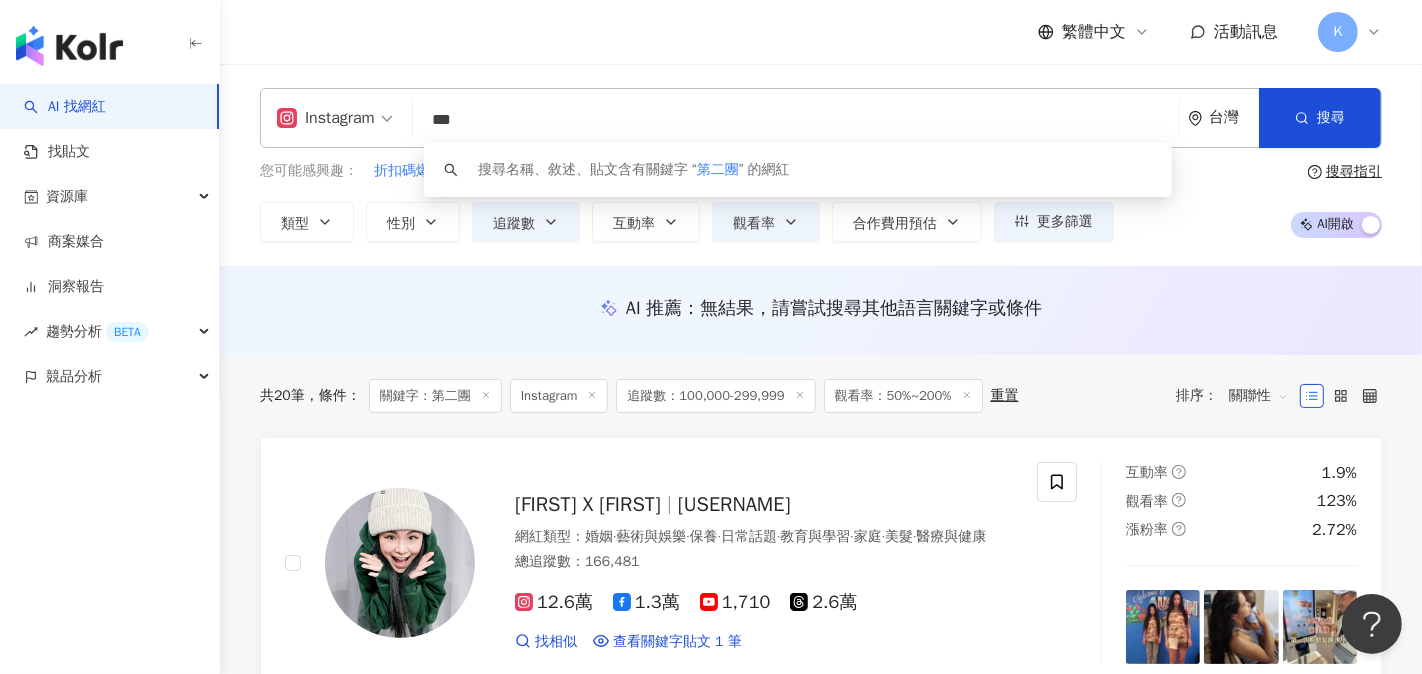 drag, startPoint x: 490, startPoint y: 119, endPoint x: 412, endPoint y: 119, distance: 78 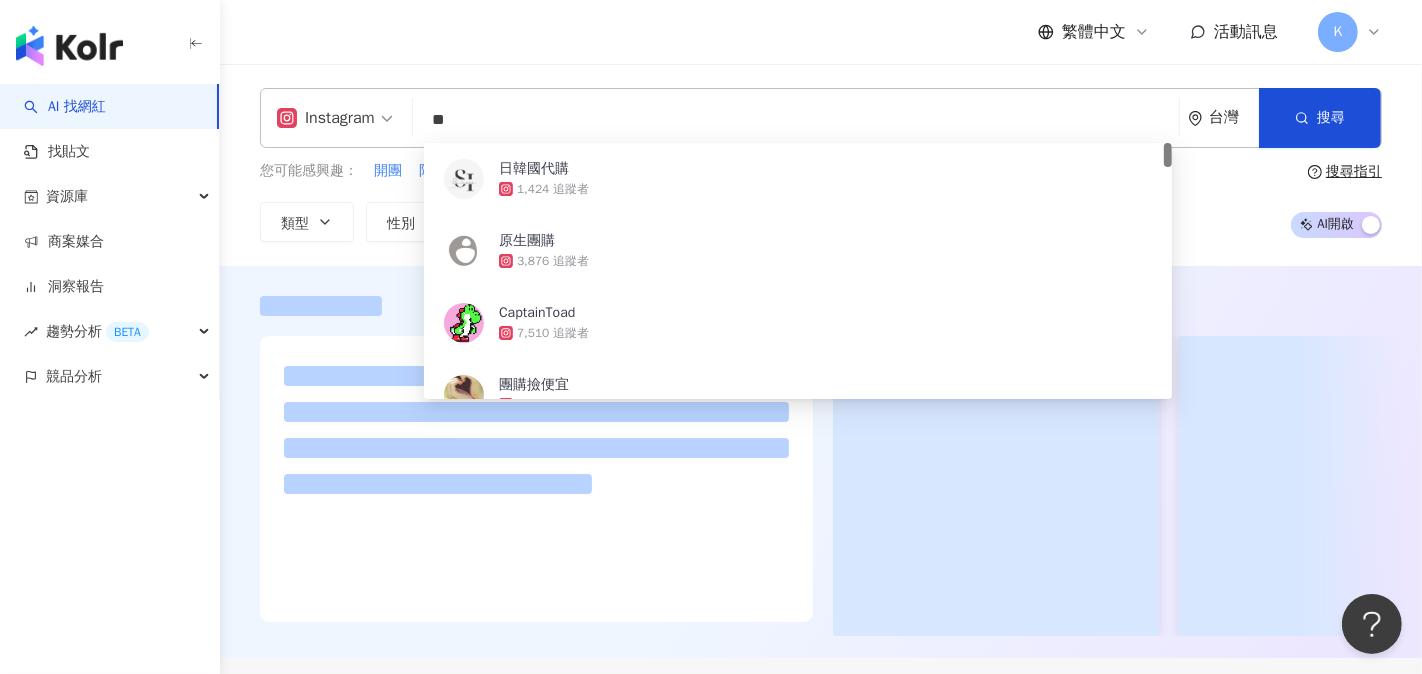 type on "**" 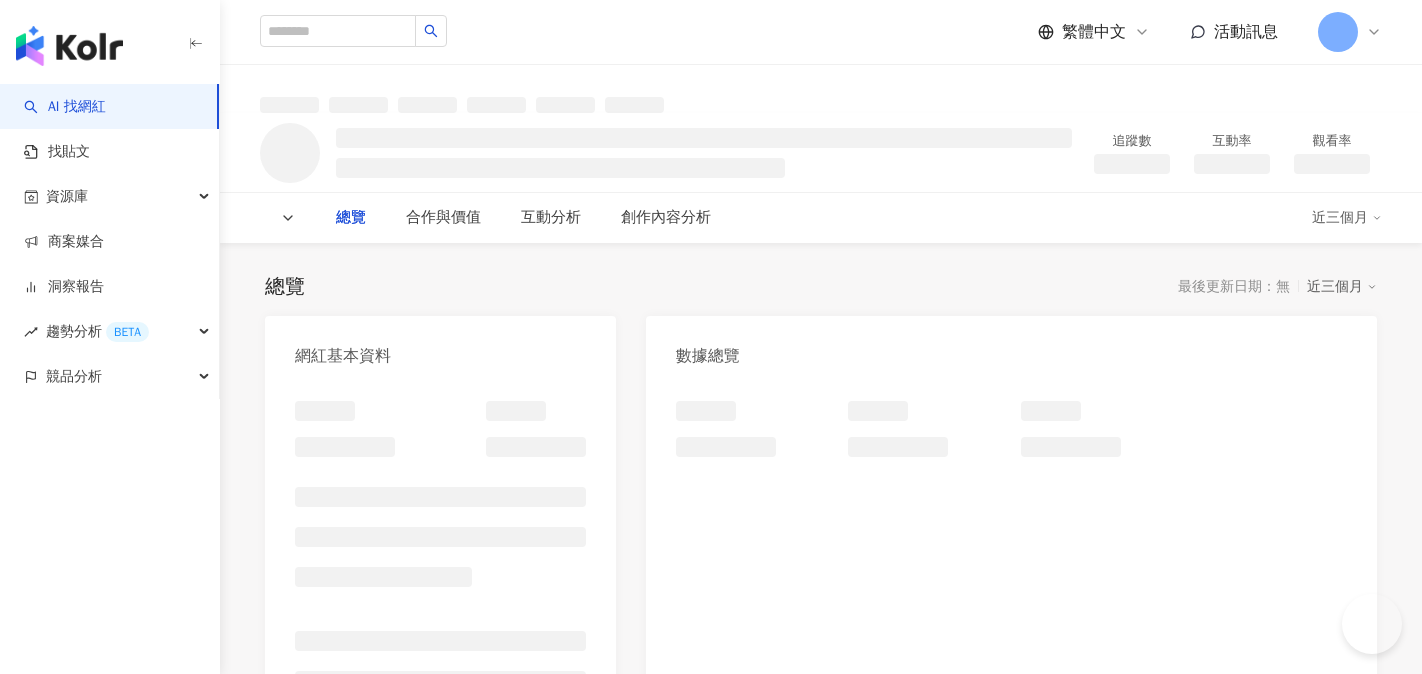 scroll, scrollTop: 0, scrollLeft: 0, axis: both 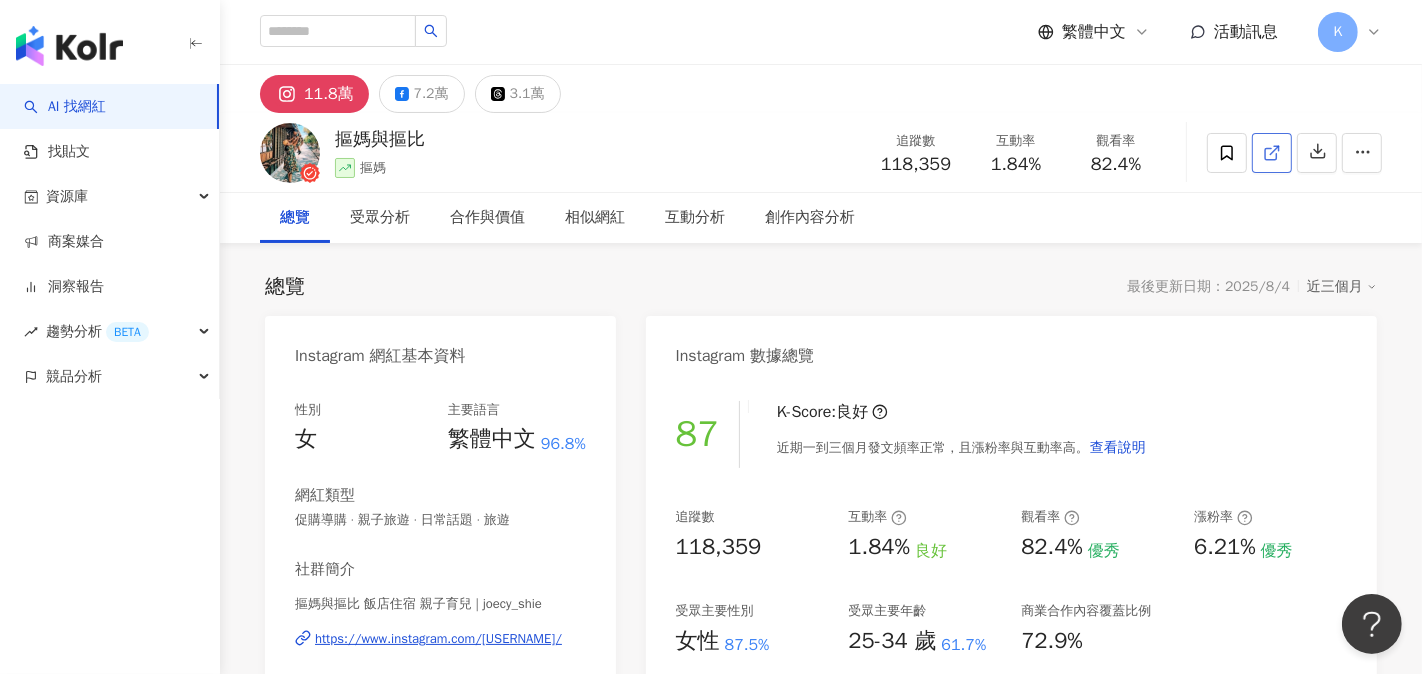 click 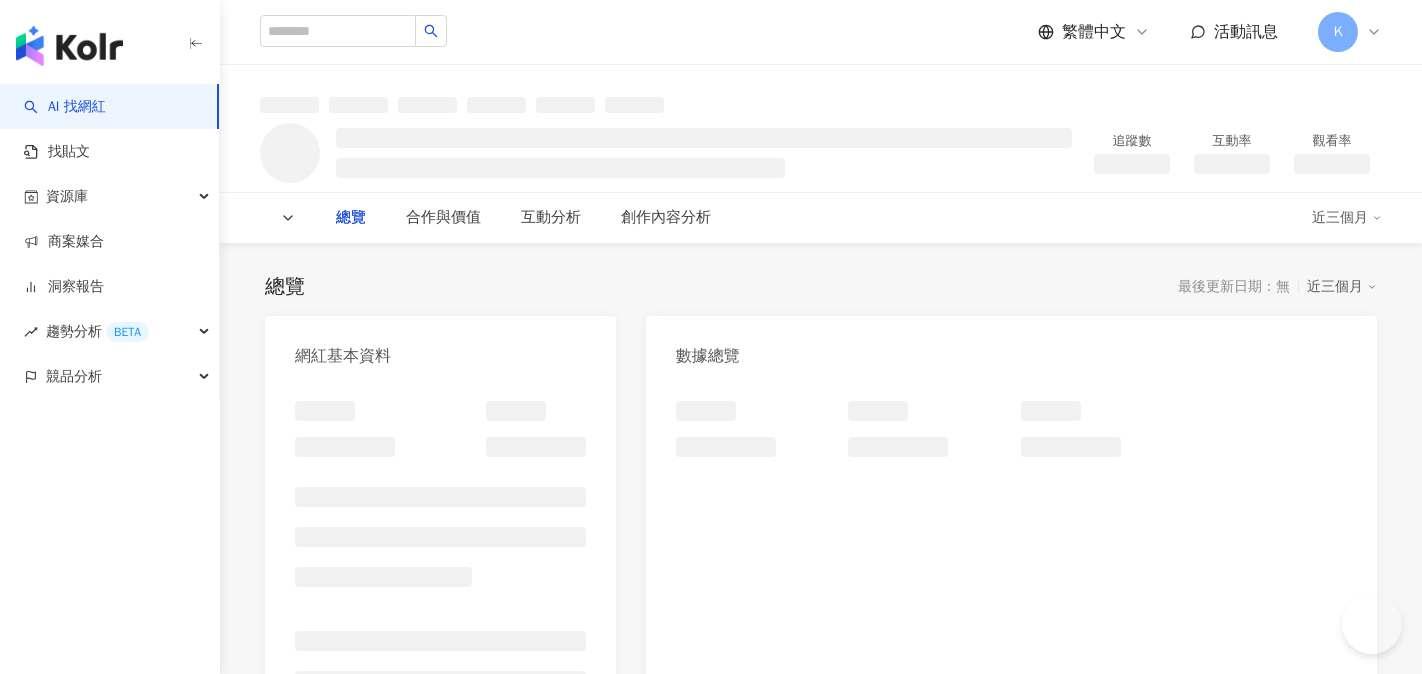 scroll, scrollTop: 0, scrollLeft: 0, axis: both 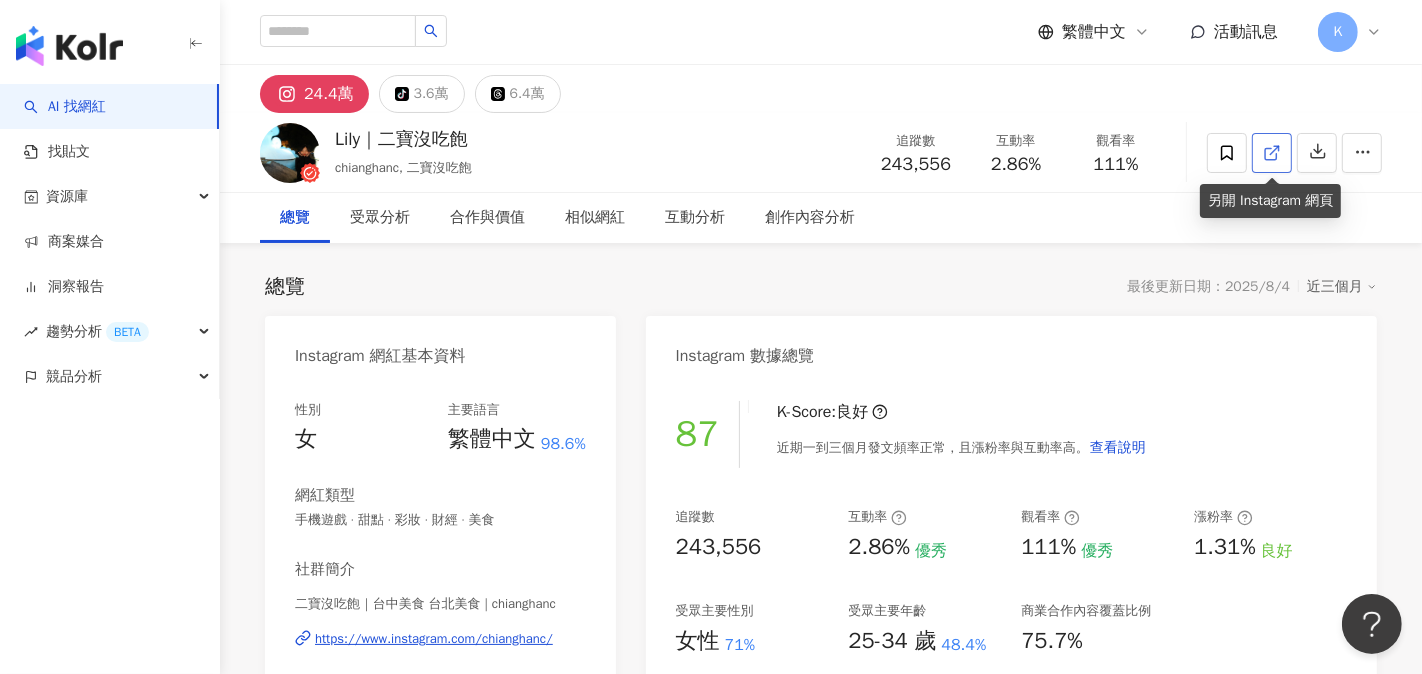 click 